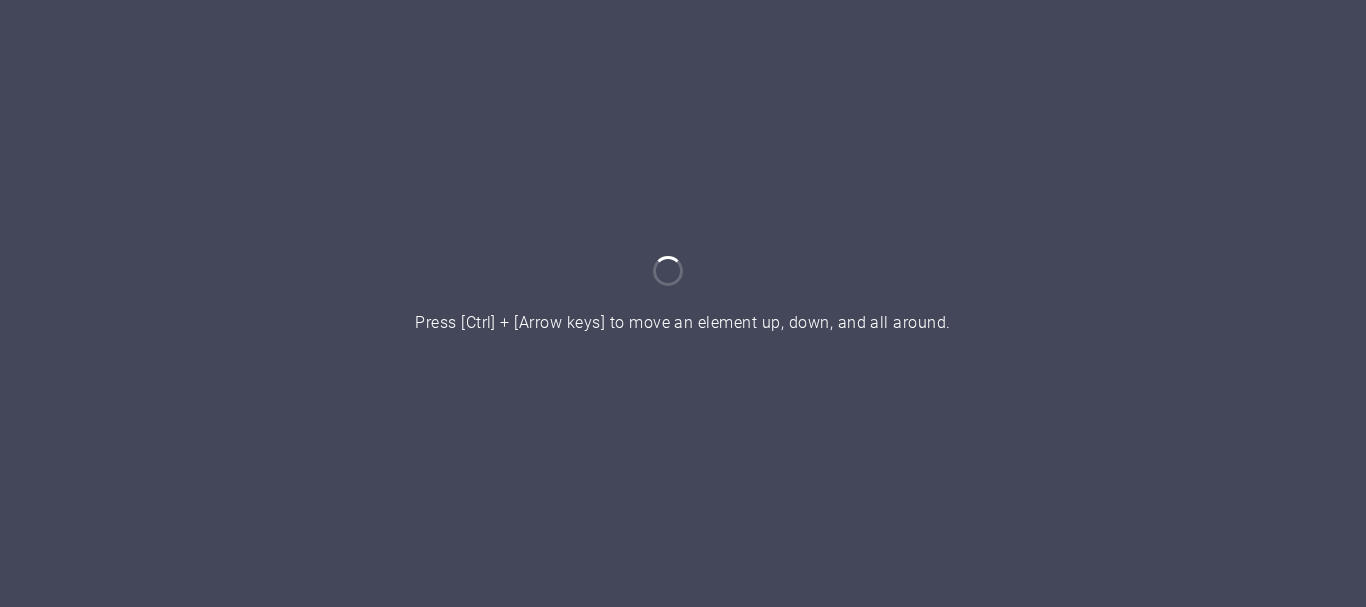 scroll, scrollTop: 0, scrollLeft: 0, axis: both 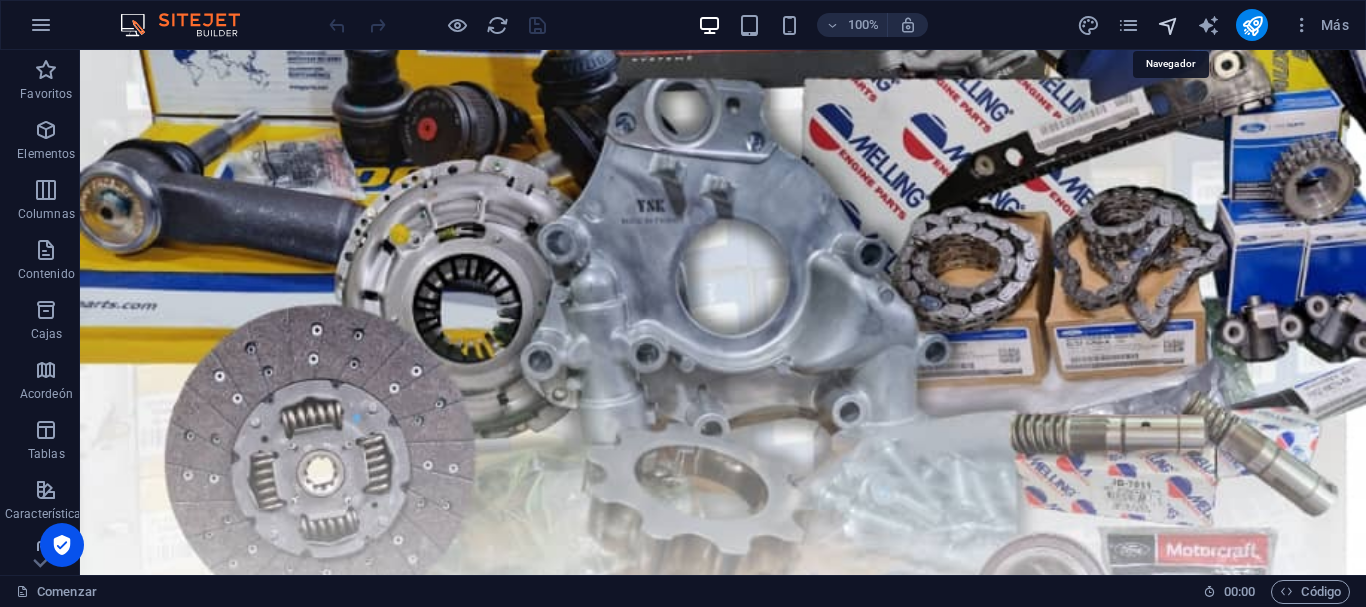click at bounding box center (1168, 25) 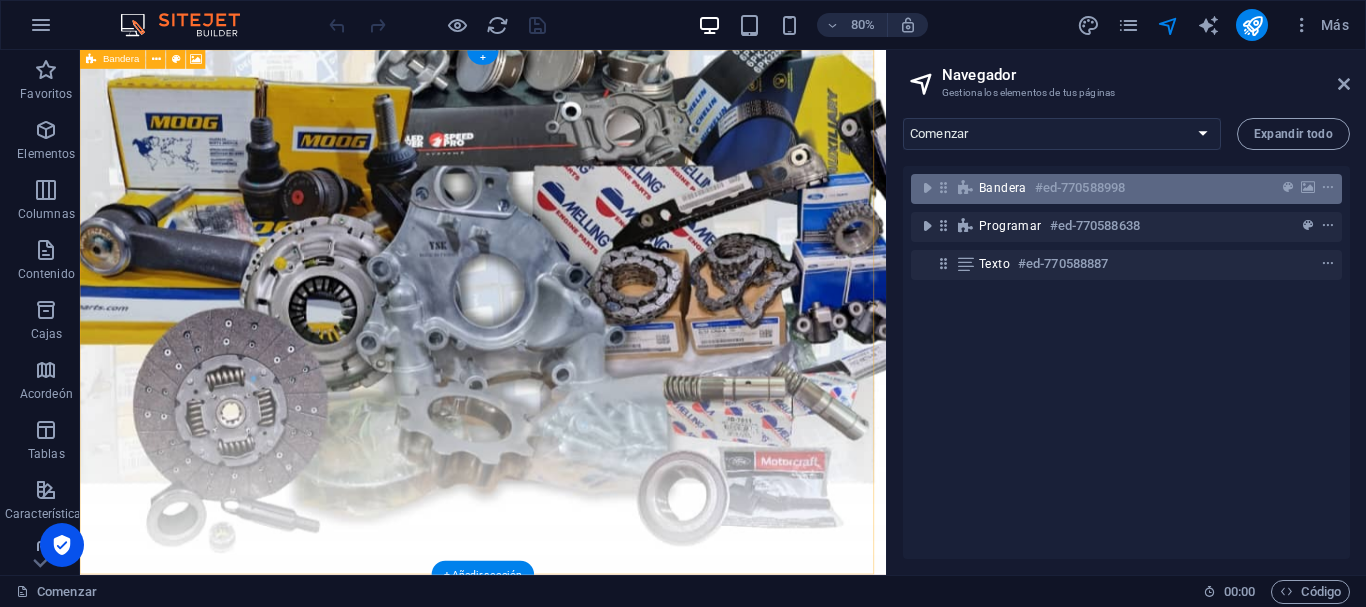 click on "Bandera #ed-770588998" at bounding box center (1110, 188) 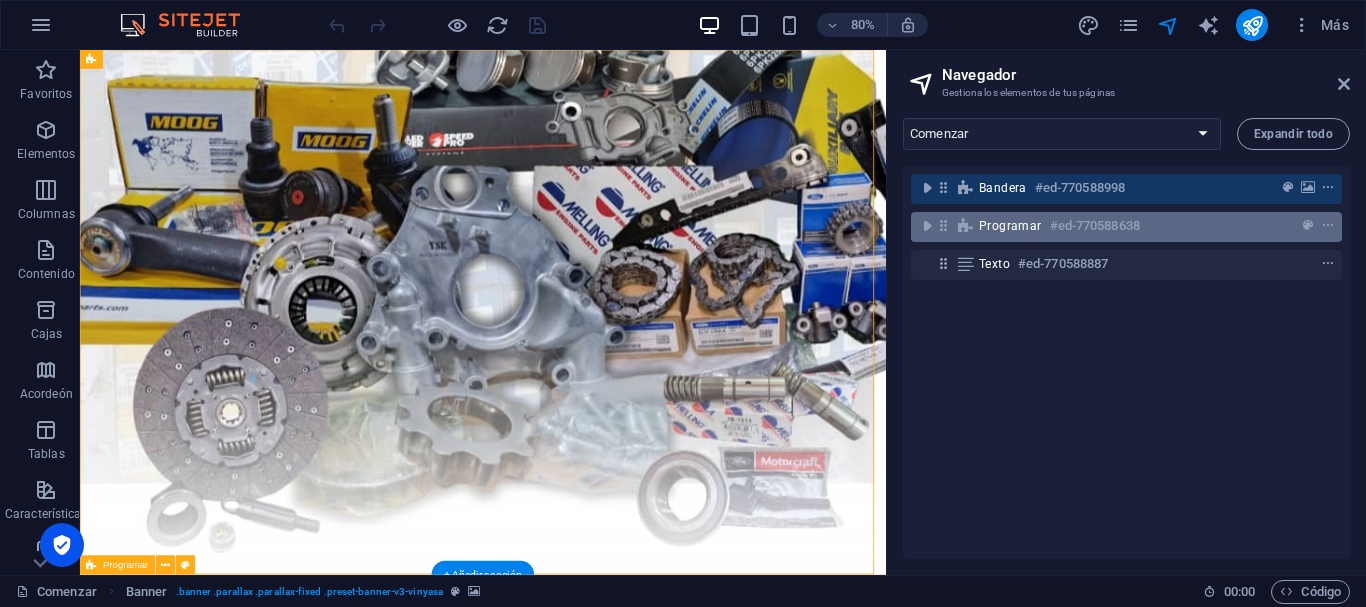 click on "Programar #ed-770588638" at bounding box center [1110, 226] 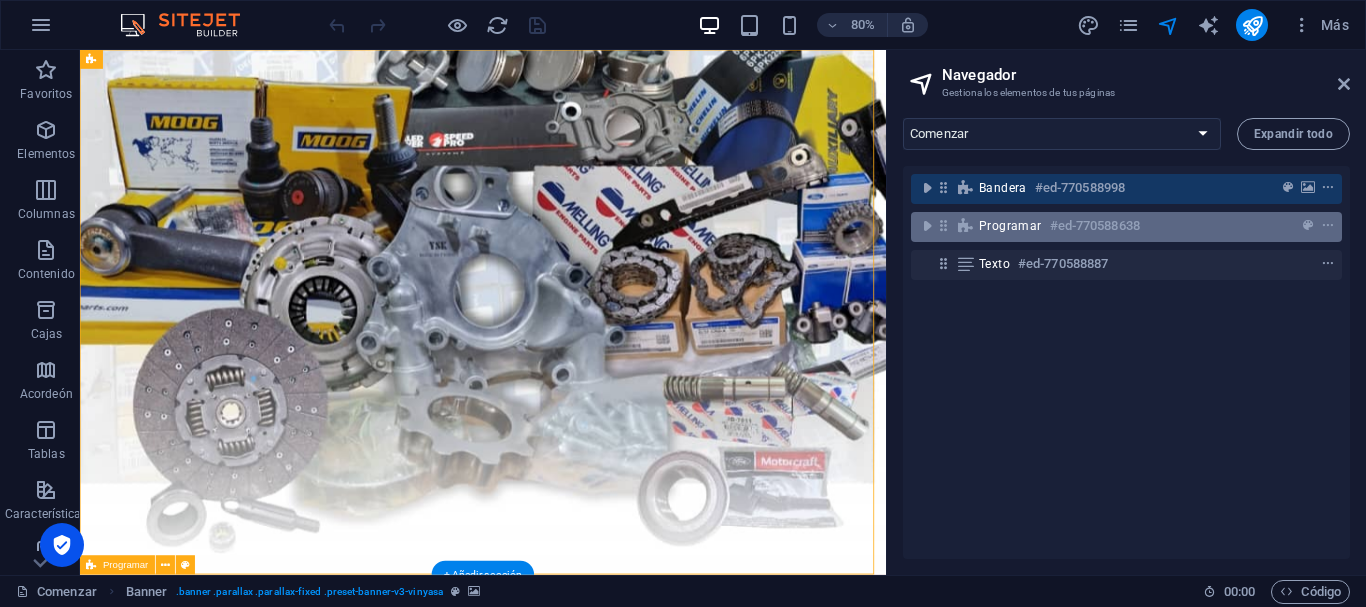 click on "Programar #ed-770588638" at bounding box center (1110, 226) 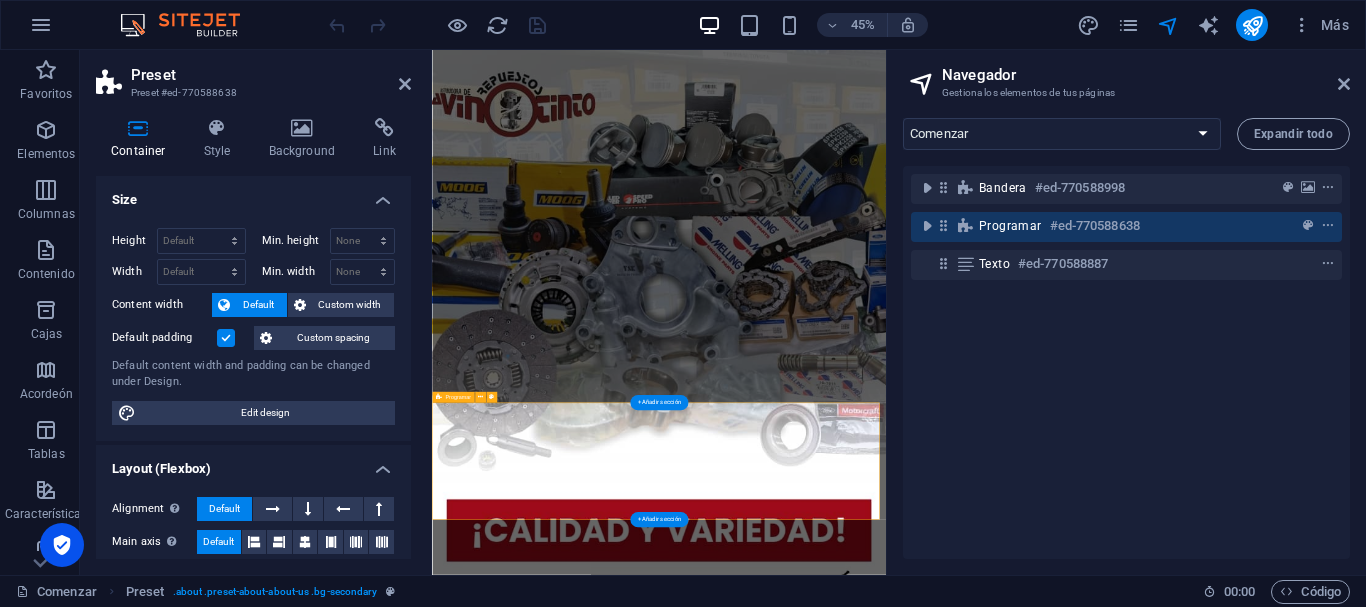 scroll, scrollTop: 383, scrollLeft: 0, axis: vertical 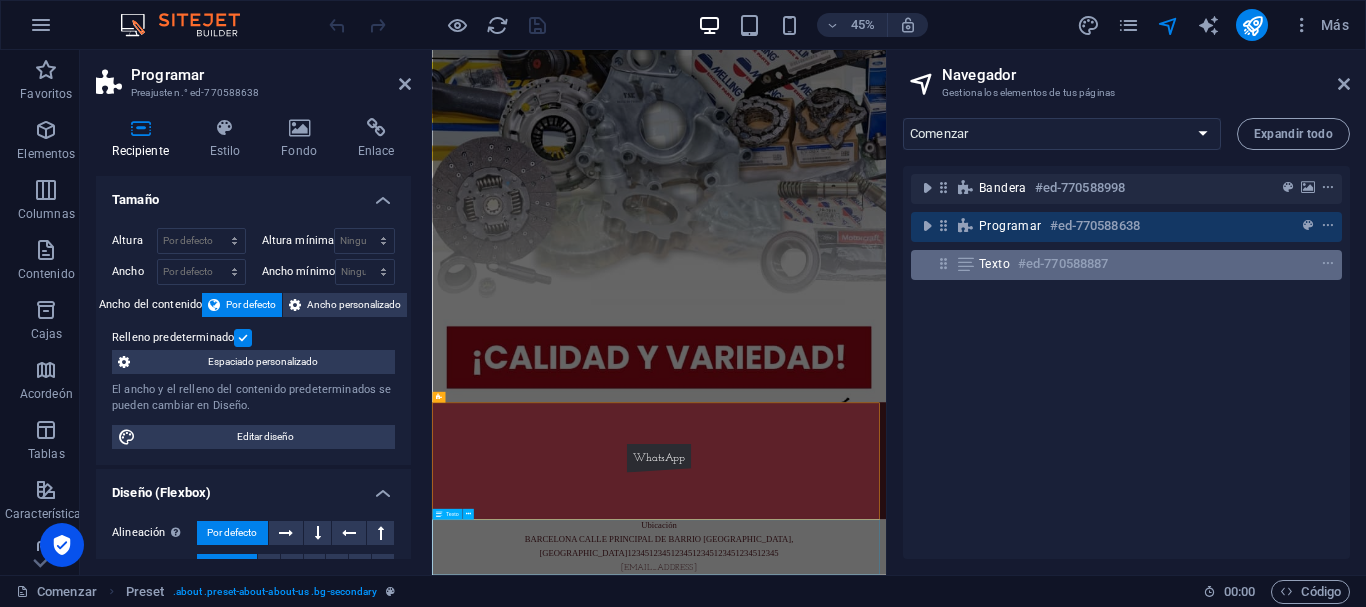 click on "#ed-770588887" at bounding box center [1063, 263] 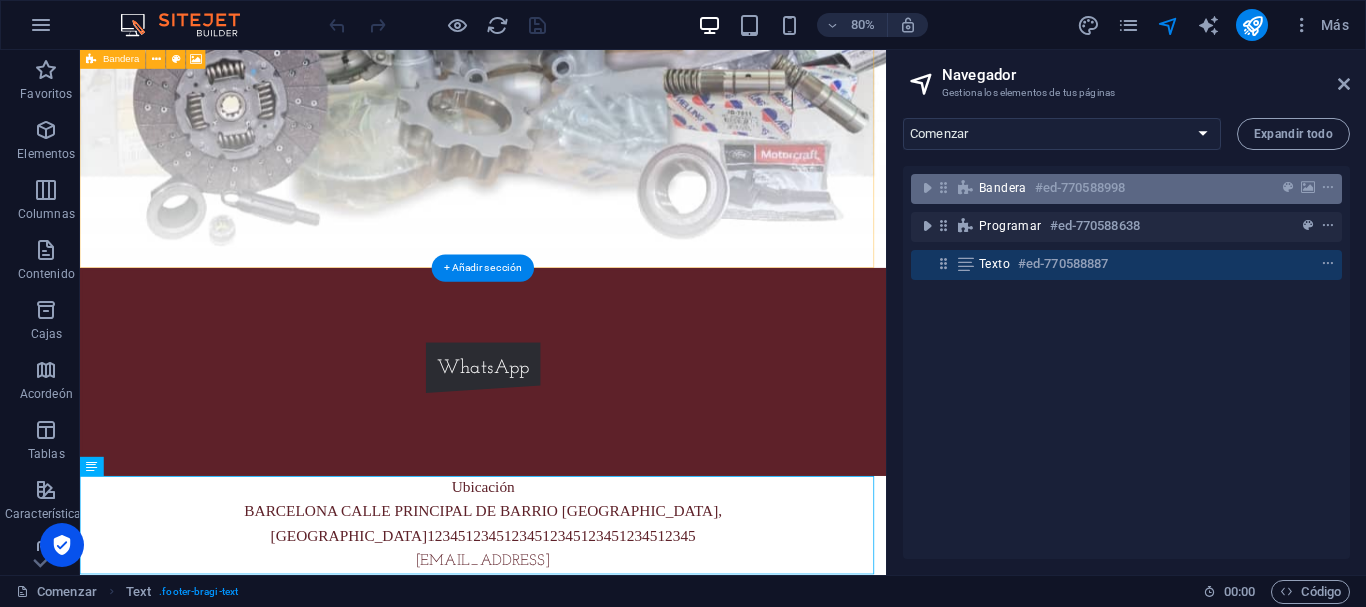 click on "Bandera #ed-770588998" at bounding box center [1110, 188] 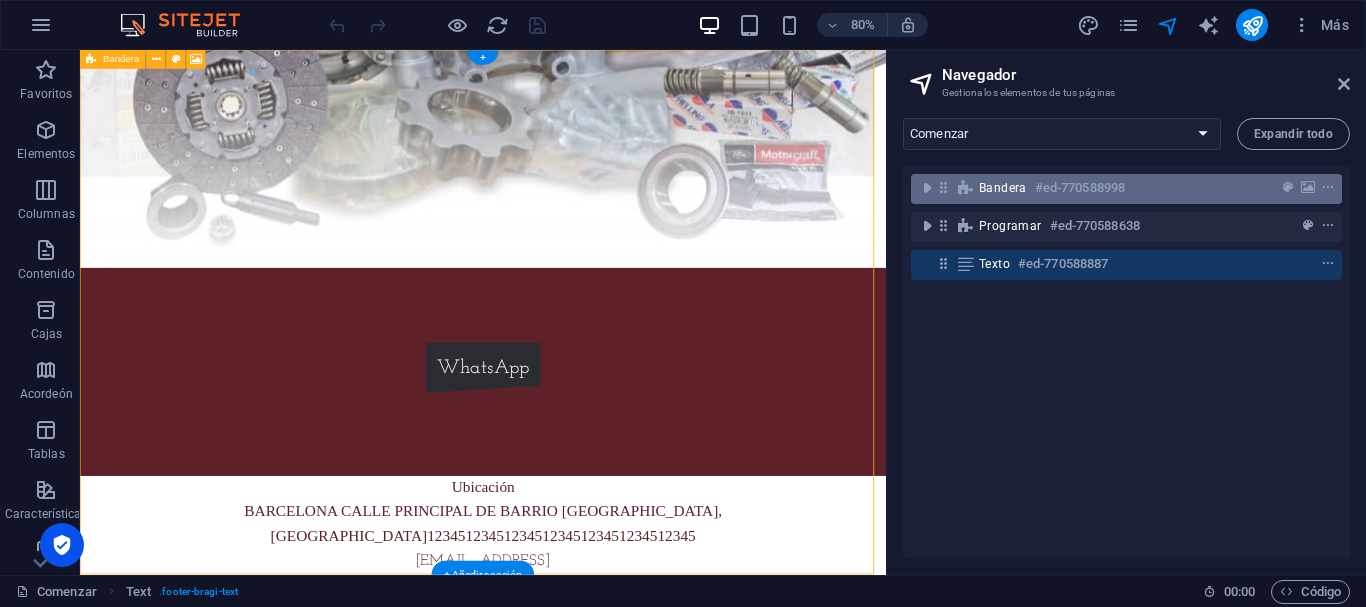scroll, scrollTop: 0, scrollLeft: 0, axis: both 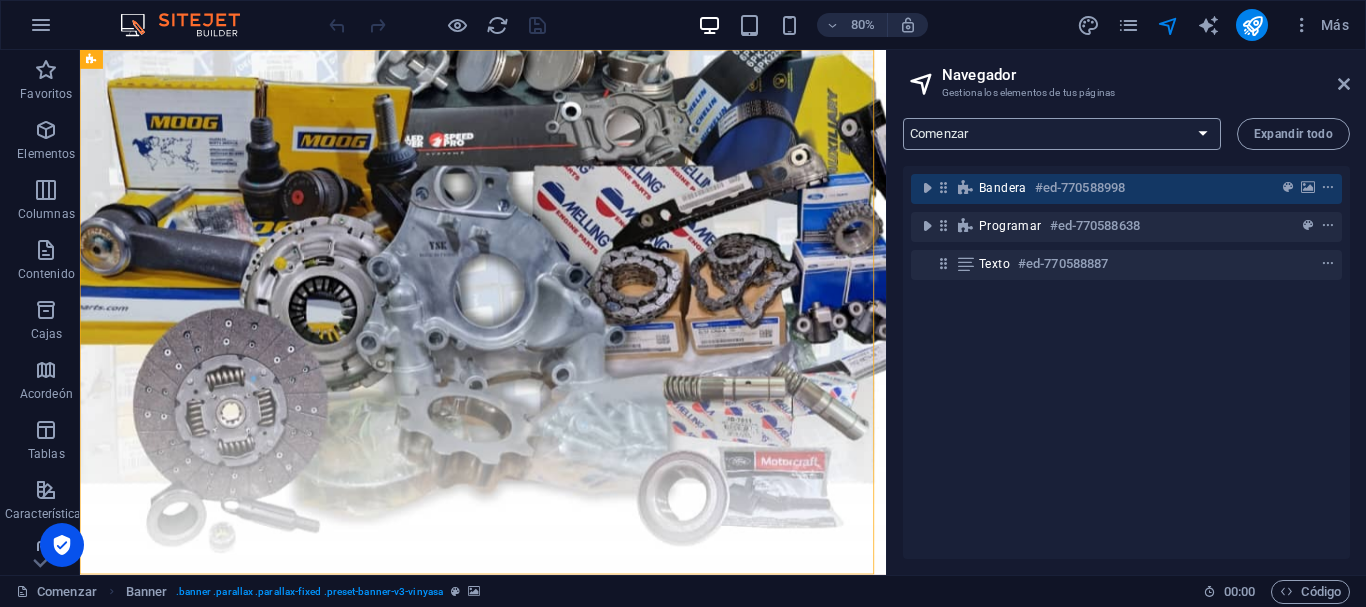 click on "Comenzar Subpágina Aviso legal Privacidad" at bounding box center [1062, 134] 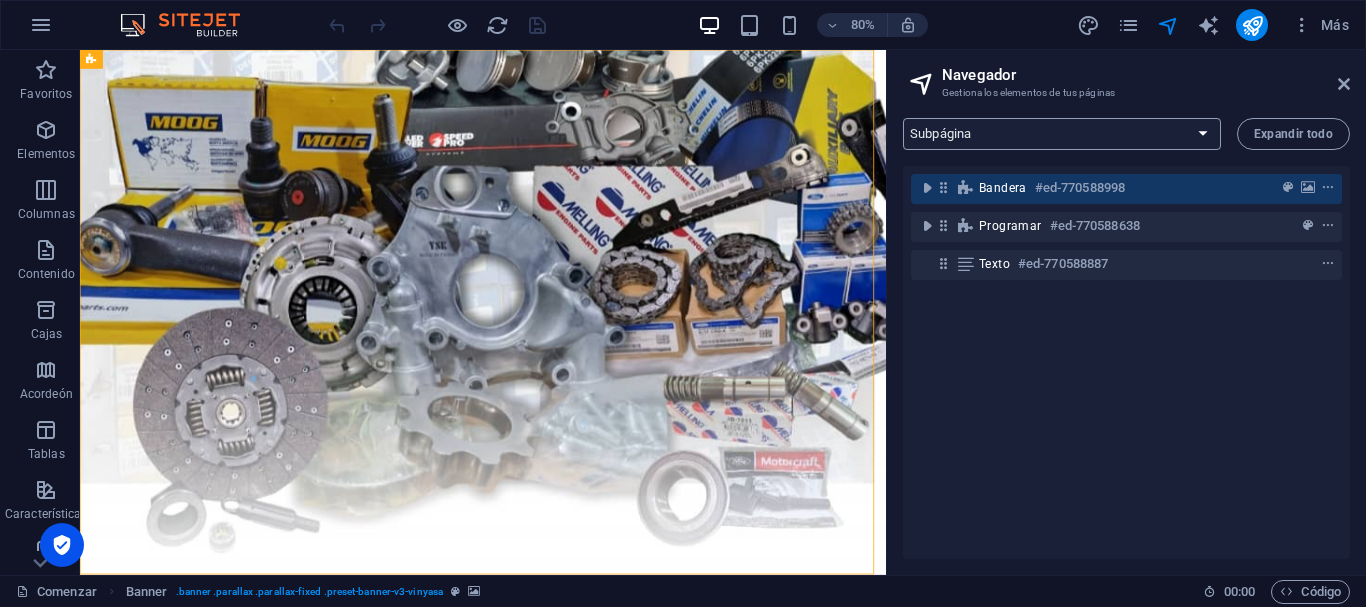 click on "Comenzar Subpágina Aviso legal Privacidad" at bounding box center [1062, 134] 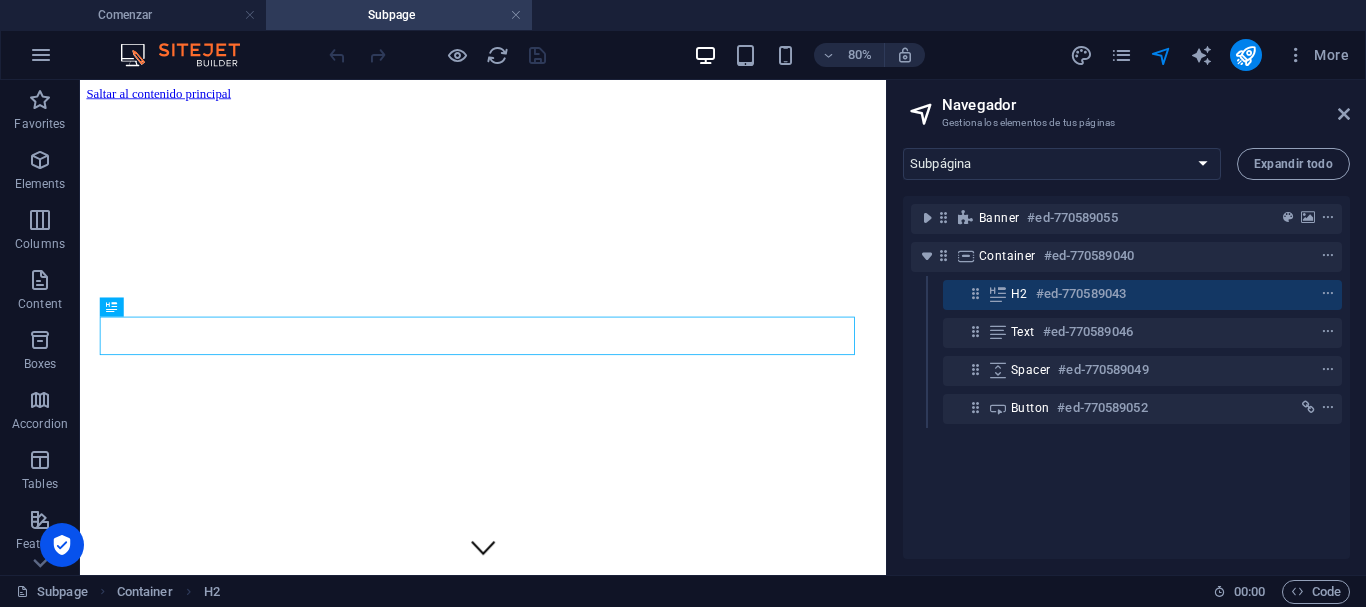 scroll, scrollTop: 403, scrollLeft: 0, axis: vertical 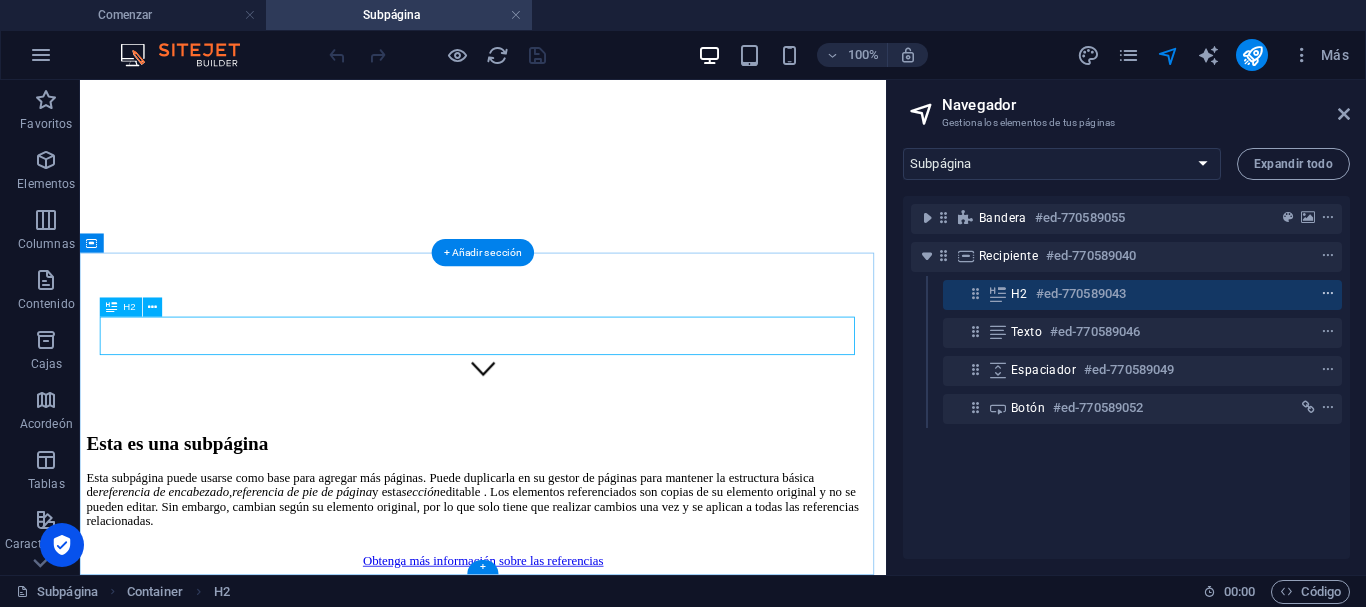 click at bounding box center (1328, 294) 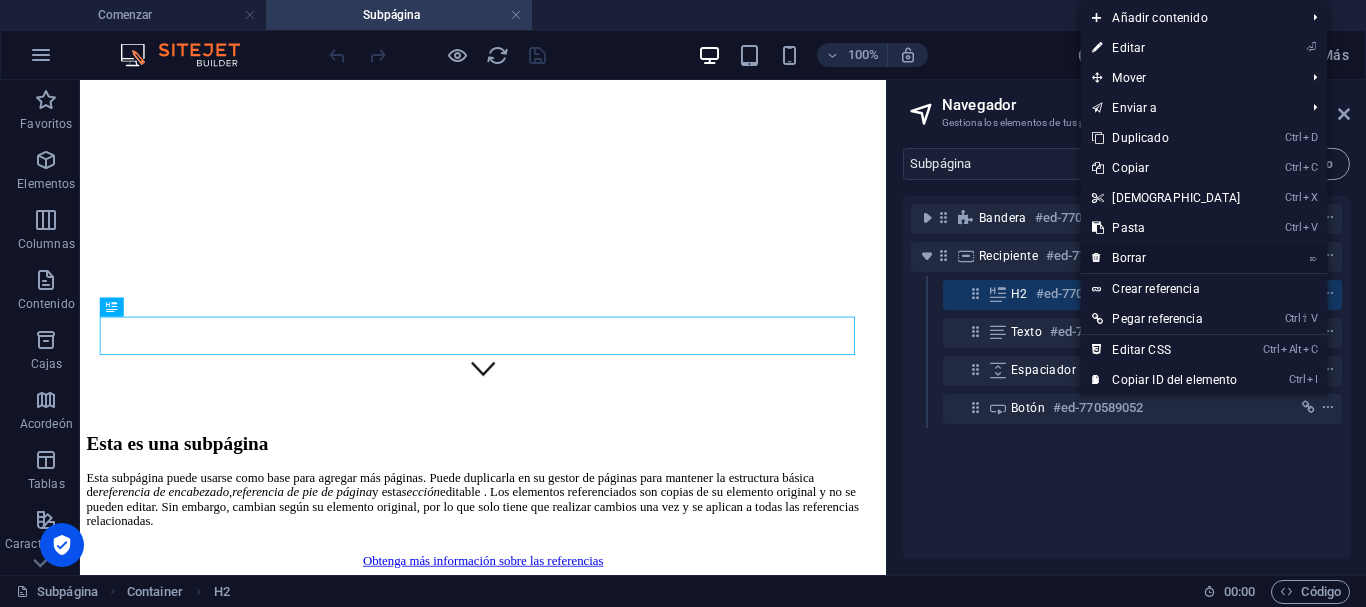 click on "⌦ Borrar" at bounding box center (1203, 258) 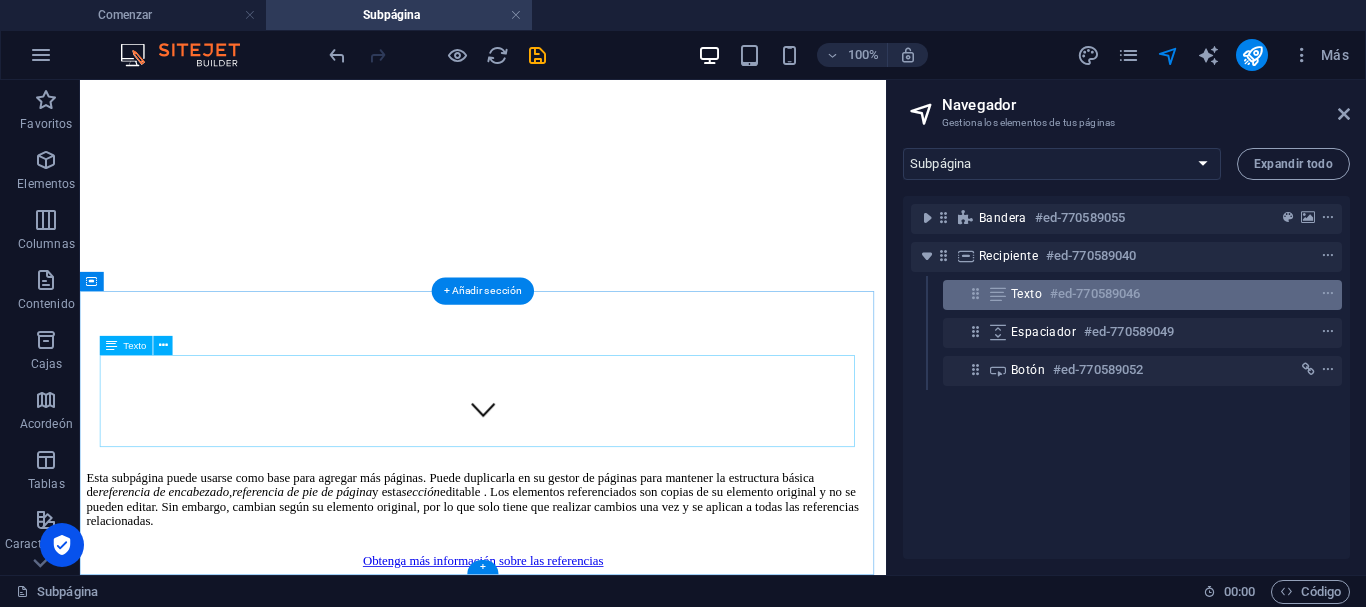 click on "#ed-770589046" at bounding box center (1095, 293) 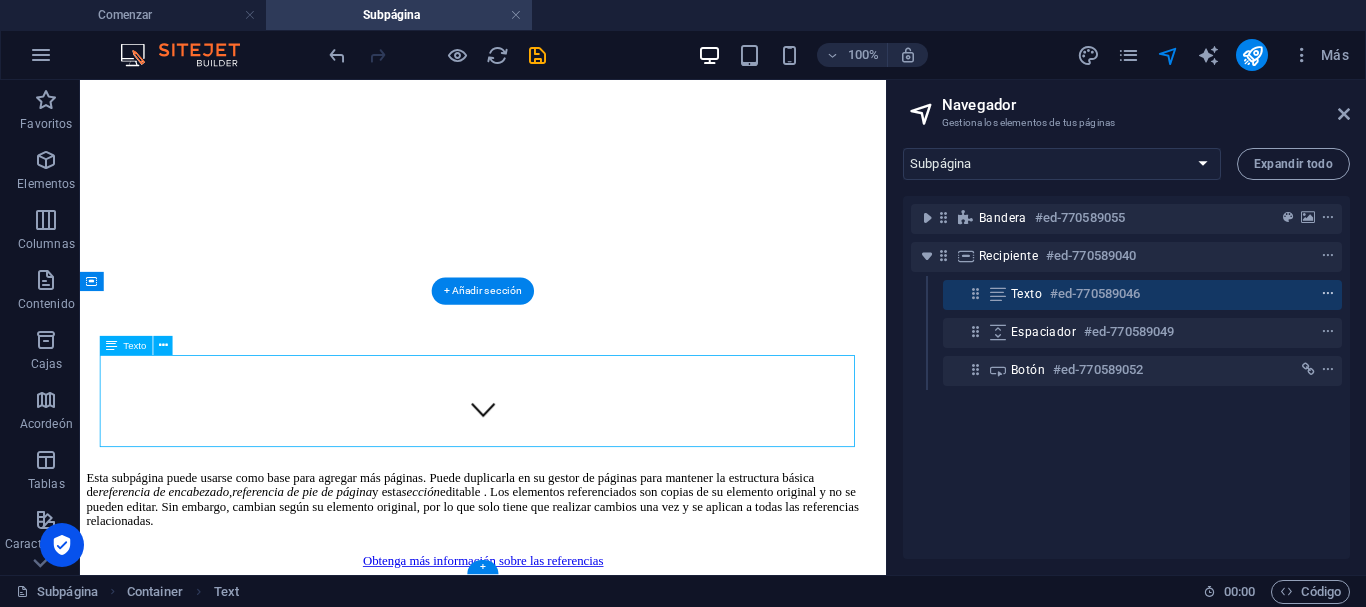 click at bounding box center (1328, 294) 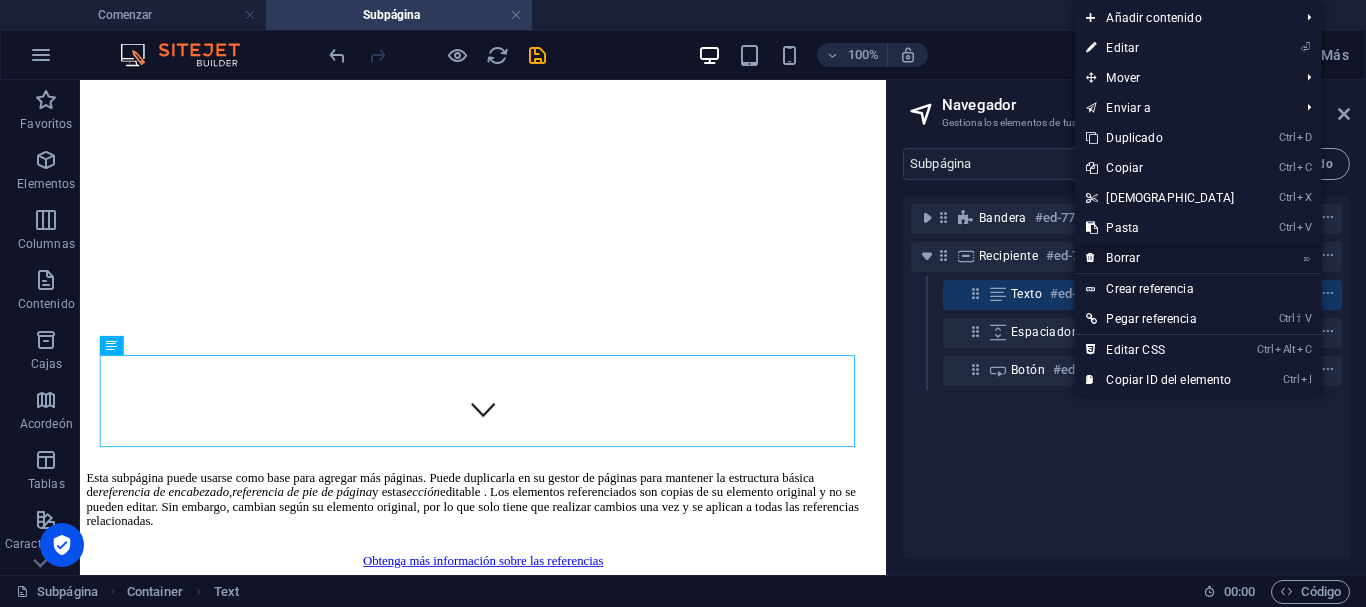click on "⌦ Borrar" at bounding box center [1160, 258] 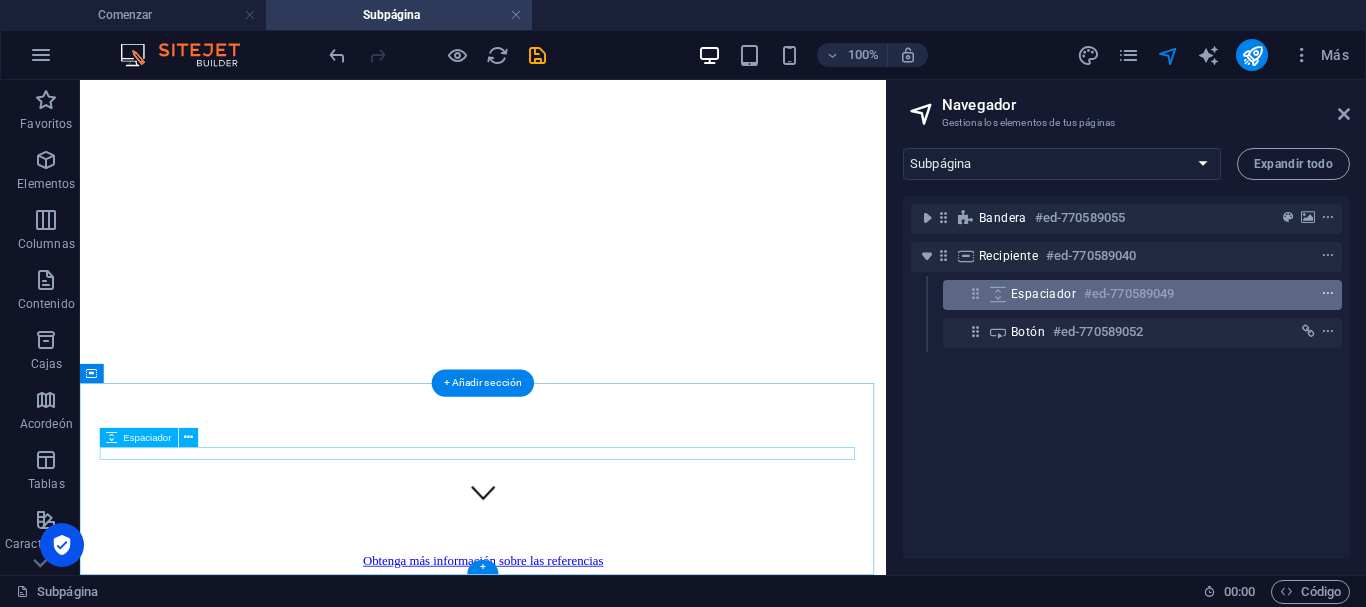click at bounding box center [1328, 294] 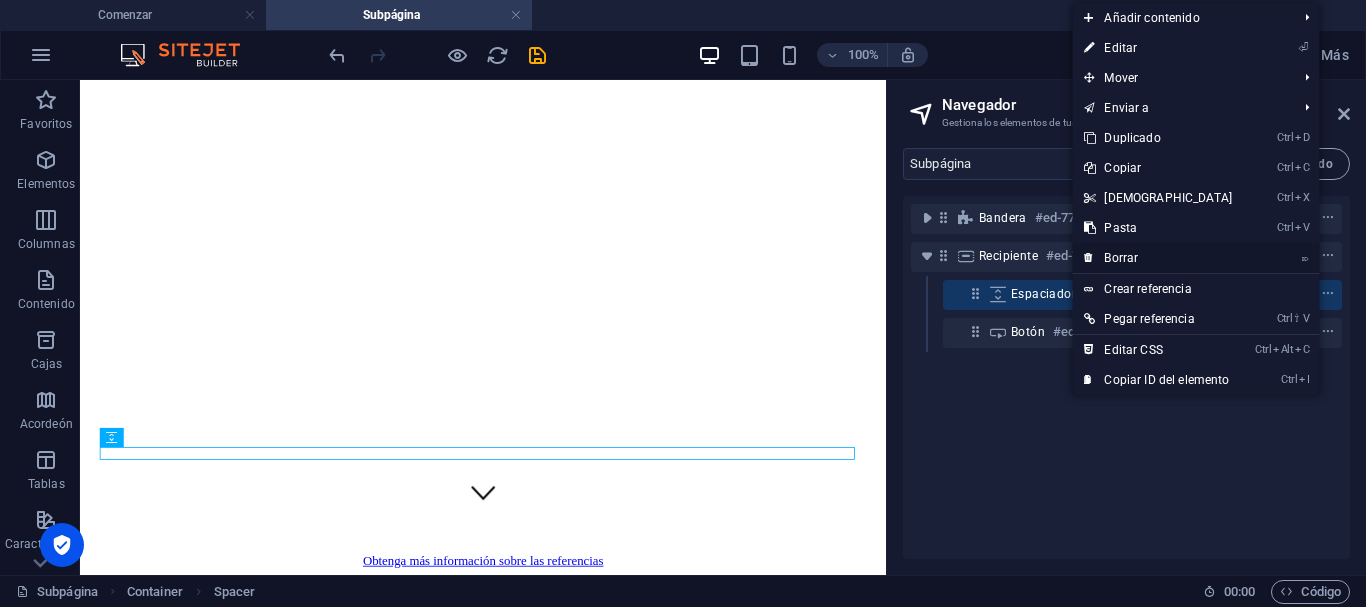 click on "Borrar" at bounding box center (1121, 258) 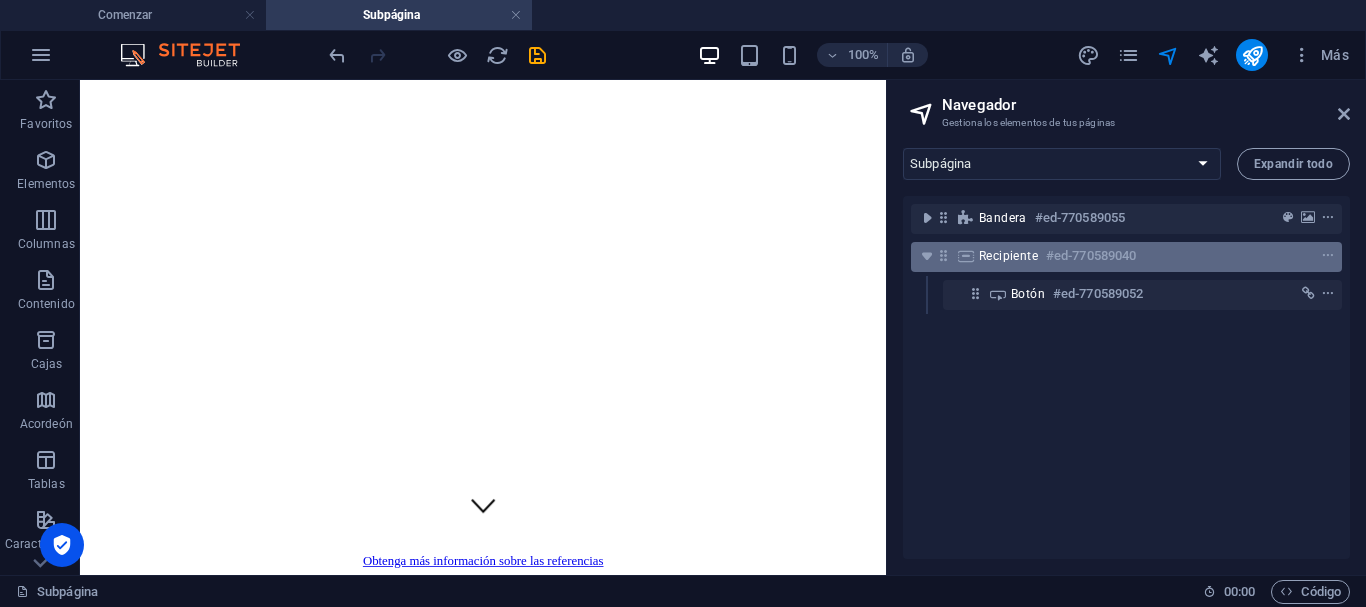 scroll, scrollTop: 224, scrollLeft: 0, axis: vertical 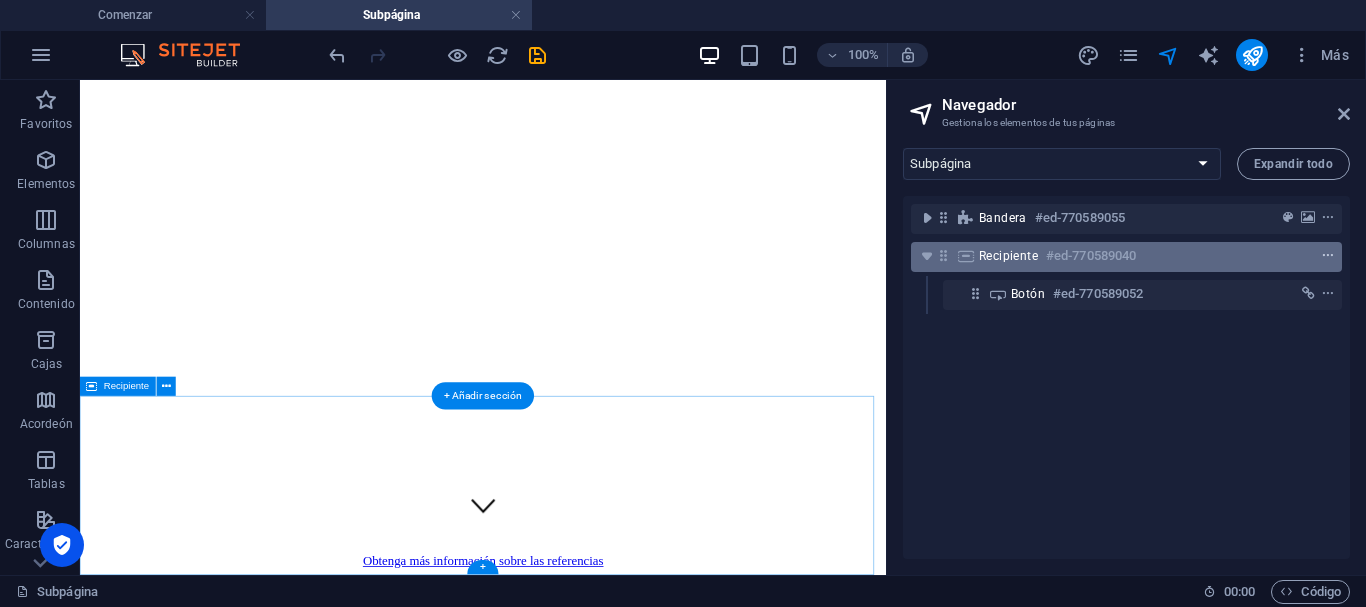 click at bounding box center (1328, 256) 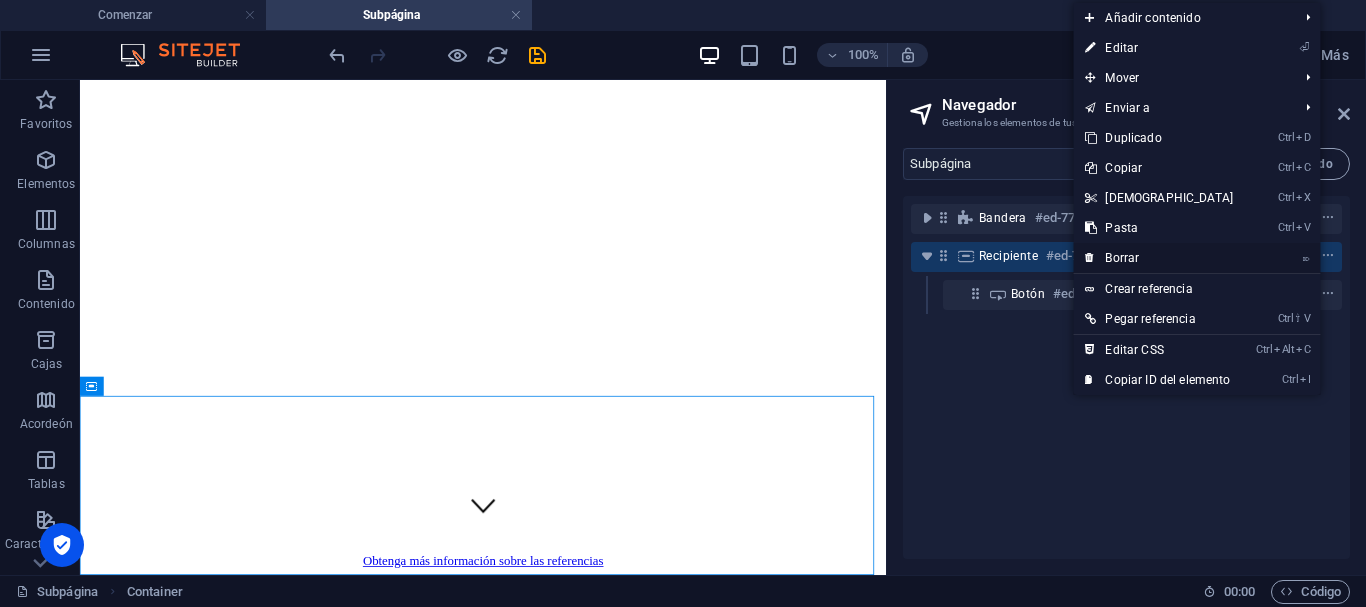 click on "⌦ Borrar" at bounding box center (1159, 258) 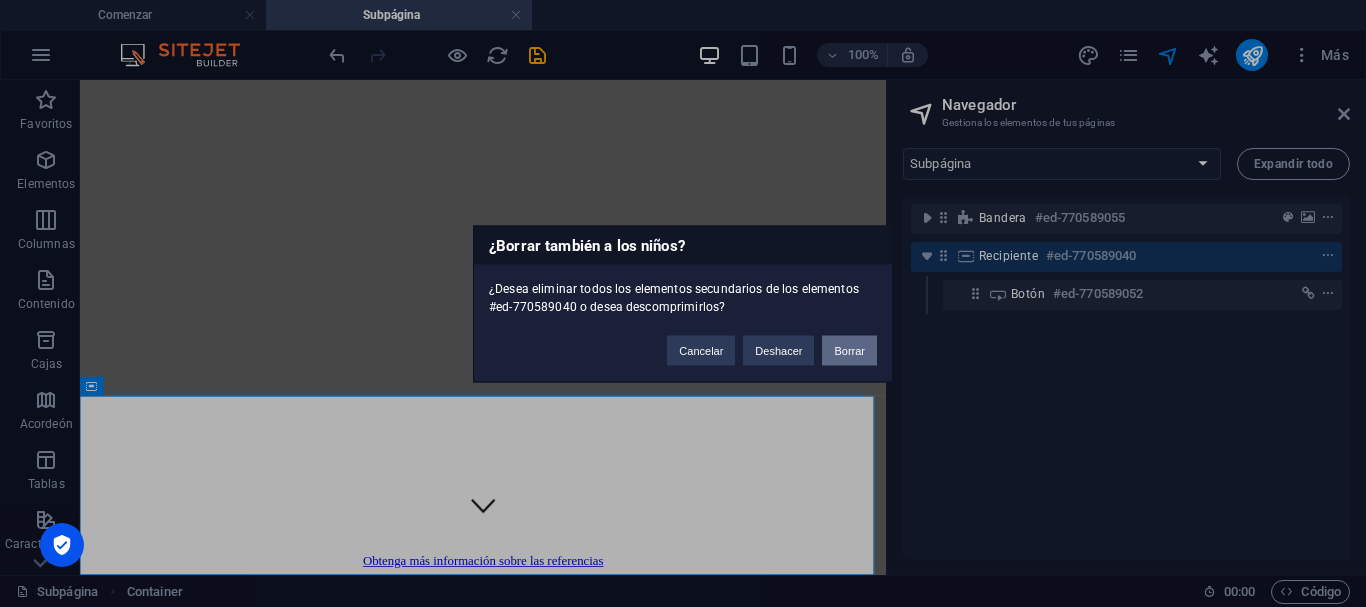 click on "Borrar" at bounding box center (849, 350) 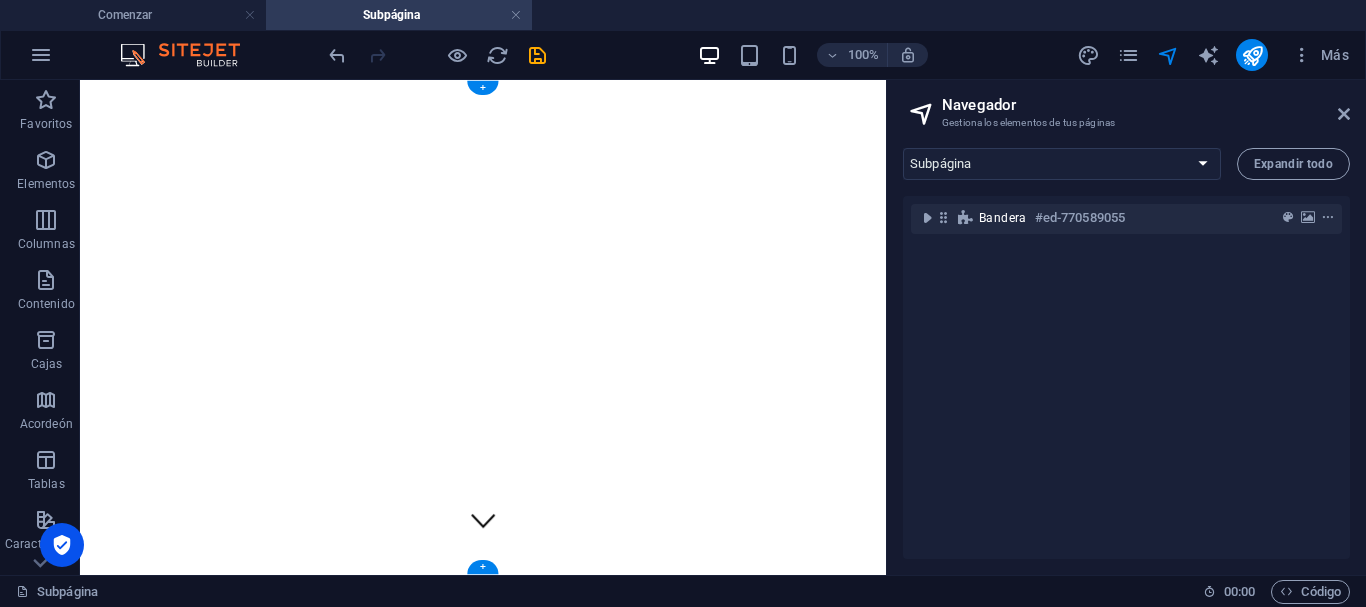 scroll, scrollTop: 0, scrollLeft: 0, axis: both 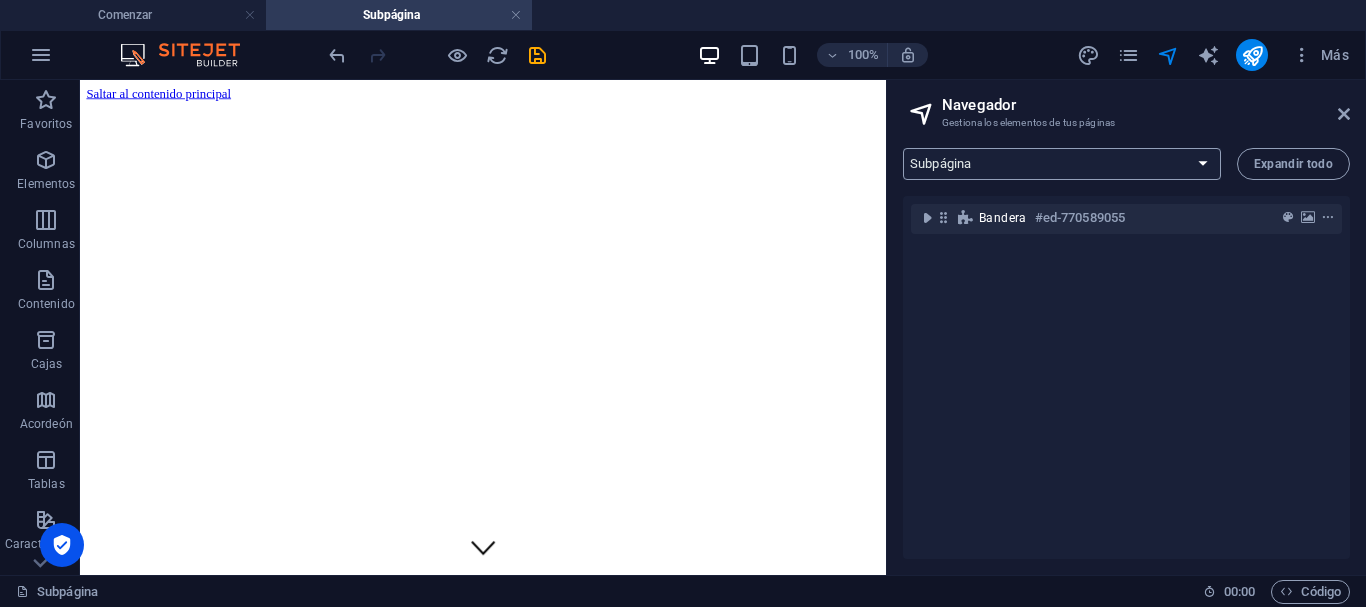 click on "Comenzar Subpágina Aviso legal Privacidad" at bounding box center (1062, 164) 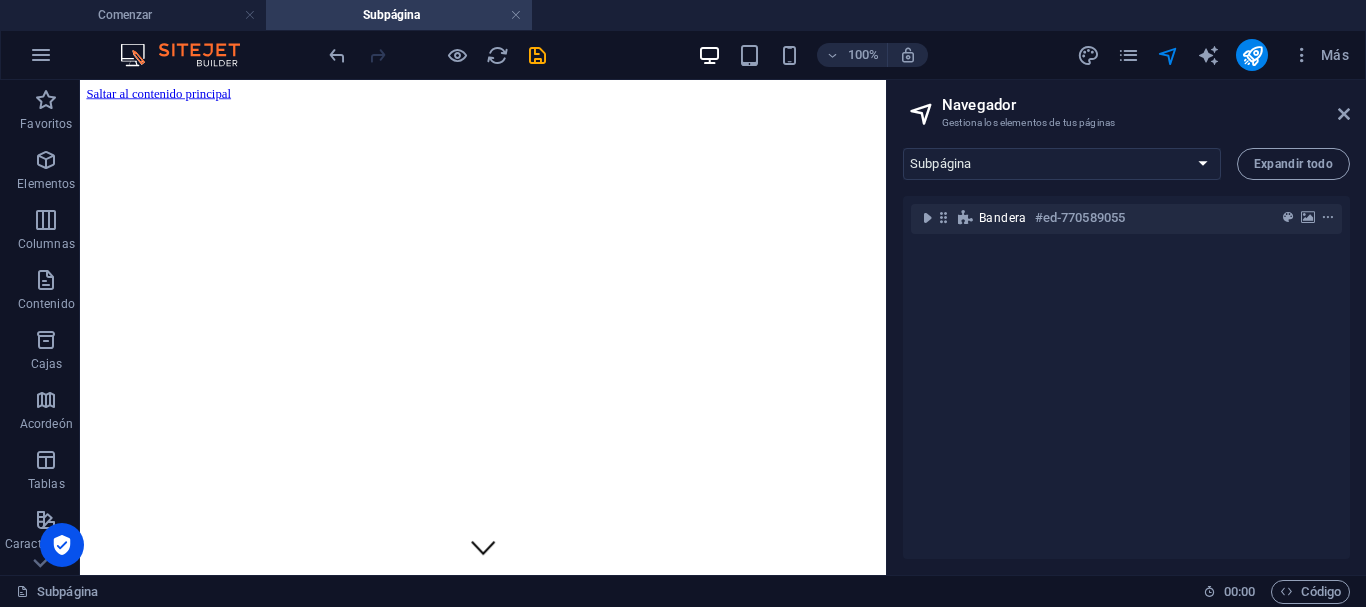 click on "Bandera #ed-770589055" at bounding box center (1126, 377) 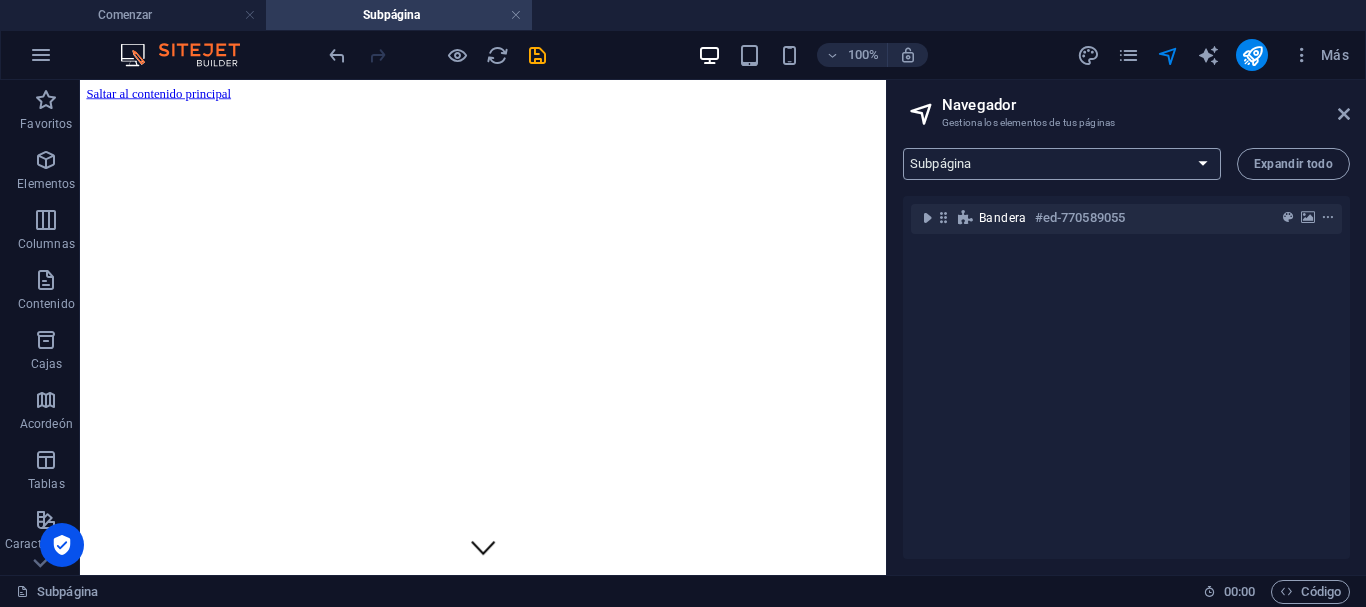 click on "Comenzar Subpágina Aviso legal Privacidad" at bounding box center (1062, 164) 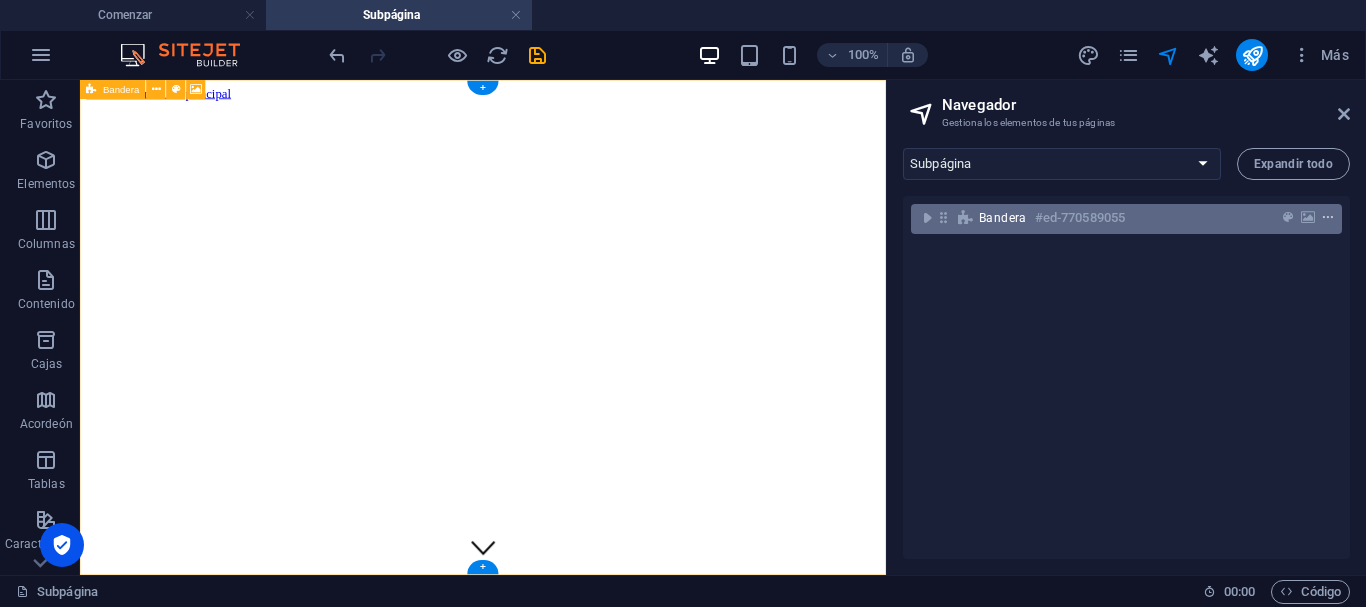 click at bounding box center [1328, 218] 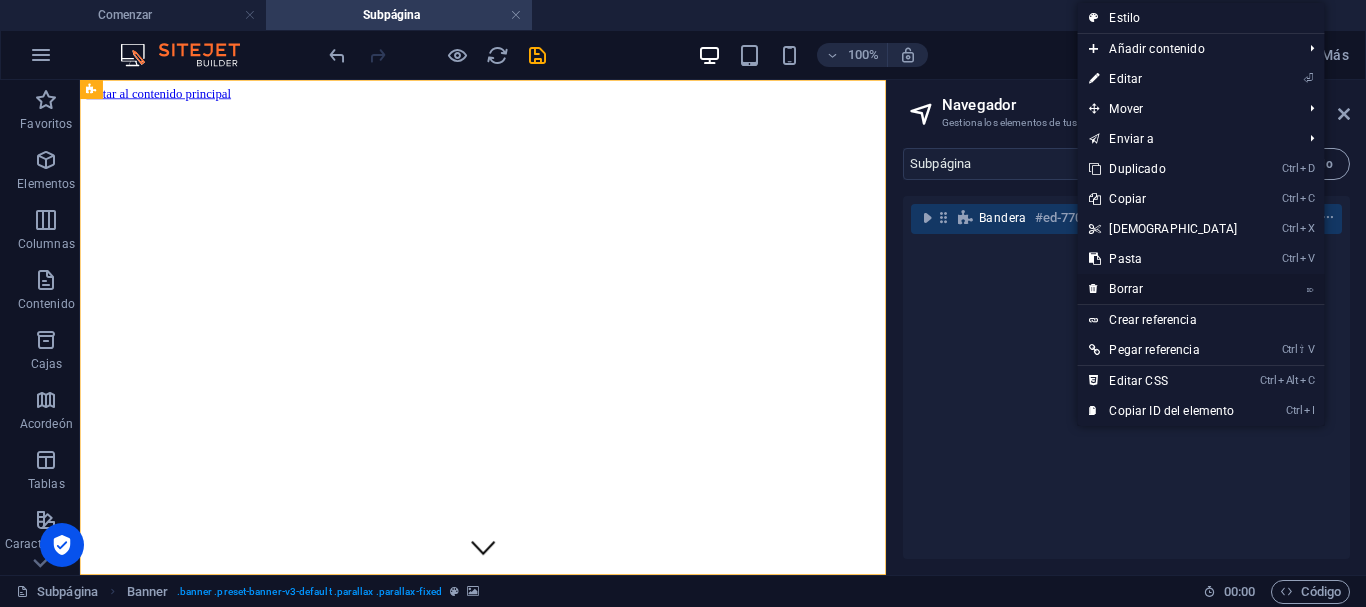 click on "⌦ Borrar" at bounding box center (1163, 289) 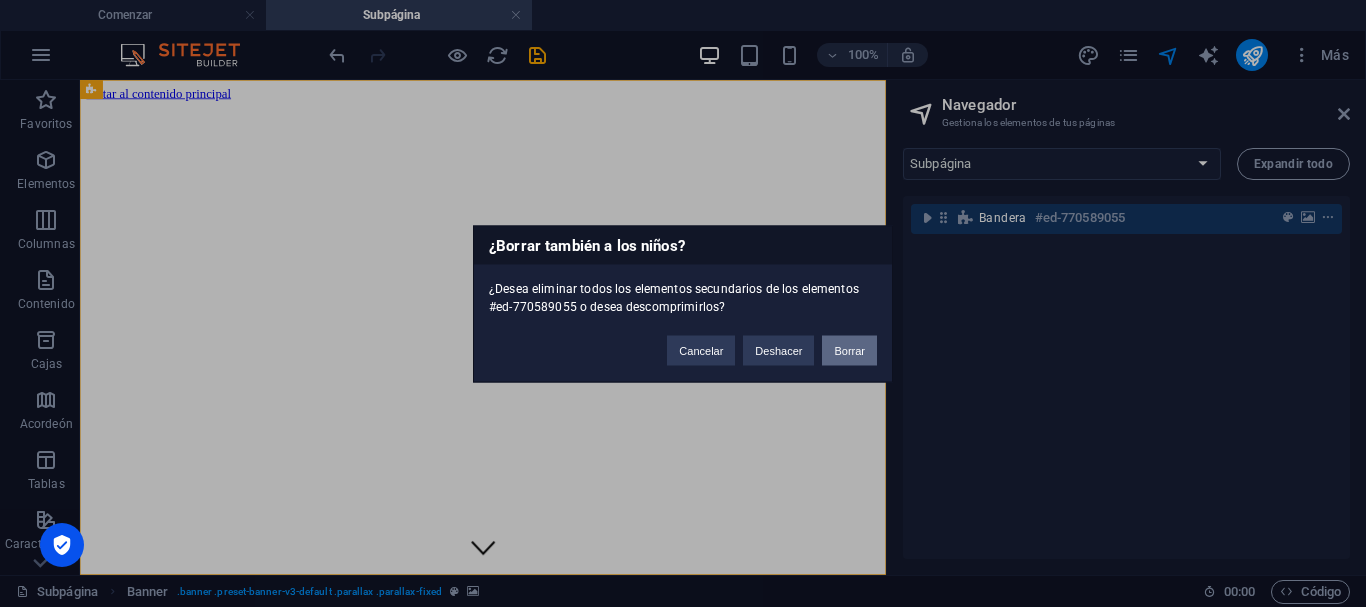 click on "Borrar" at bounding box center [849, 350] 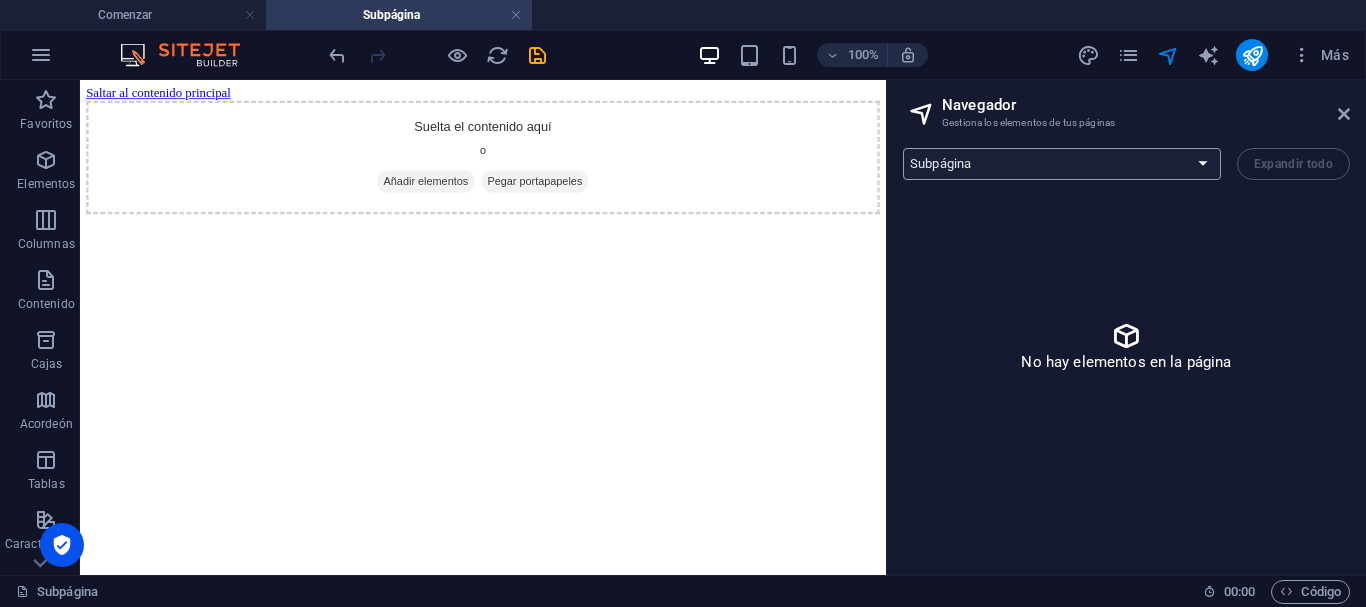 click on "Comenzar Subpágina Aviso legal Privacidad" at bounding box center (1062, 164) 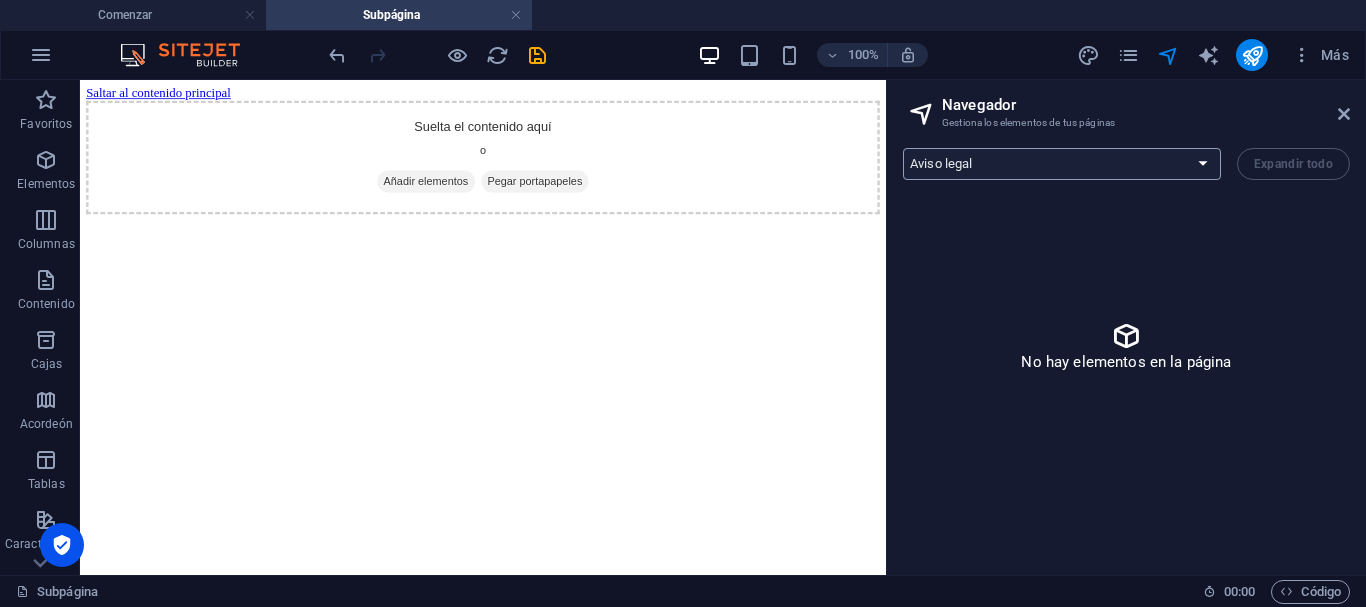 click on "Comenzar Subpágina Aviso legal Privacidad" at bounding box center (1062, 164) 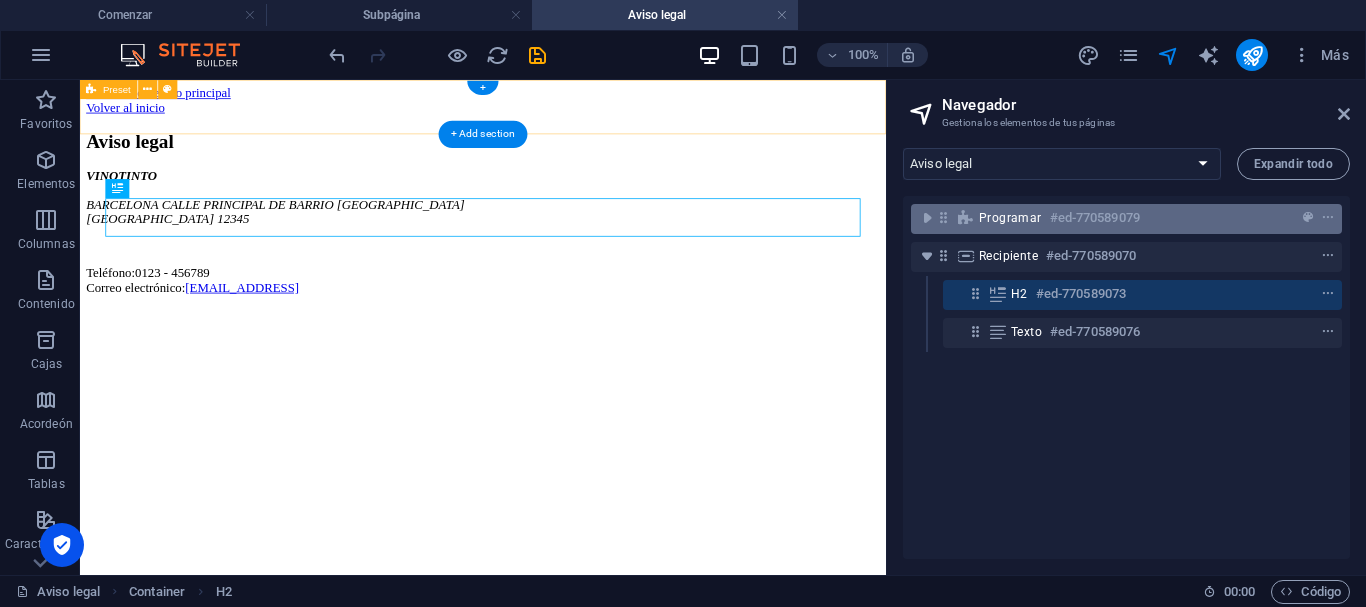 scroll, scrollTop: 0, scrollLeft: 0, axis: both 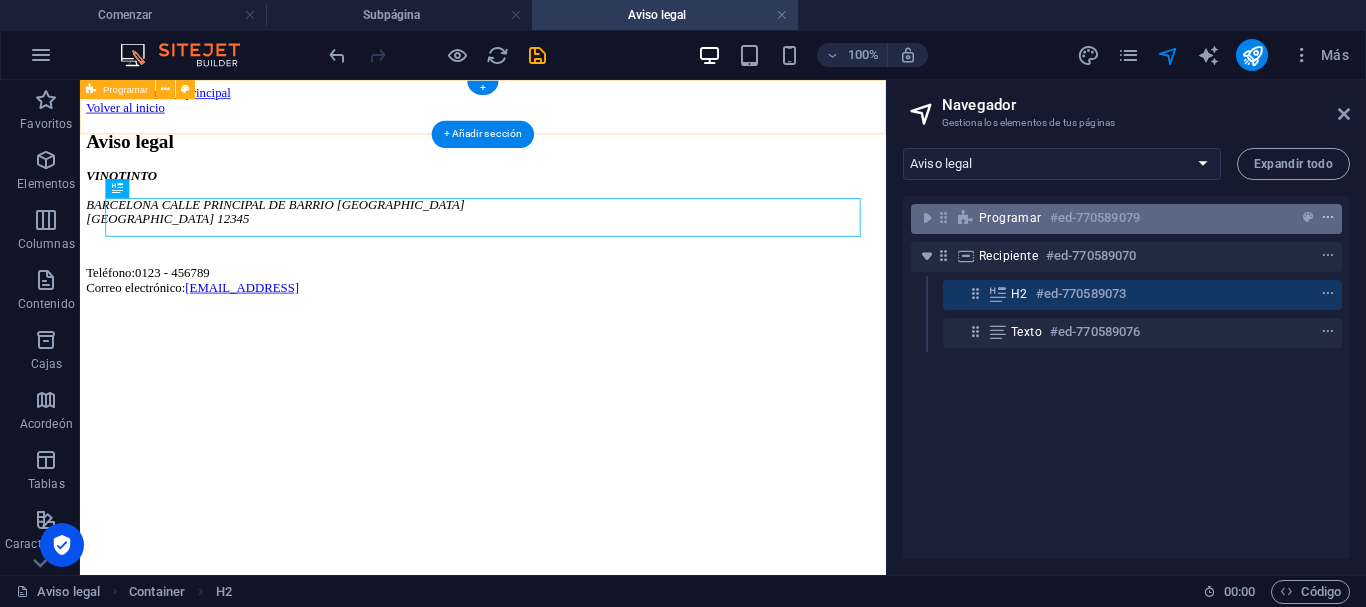click at bounding box center (1328, 218) 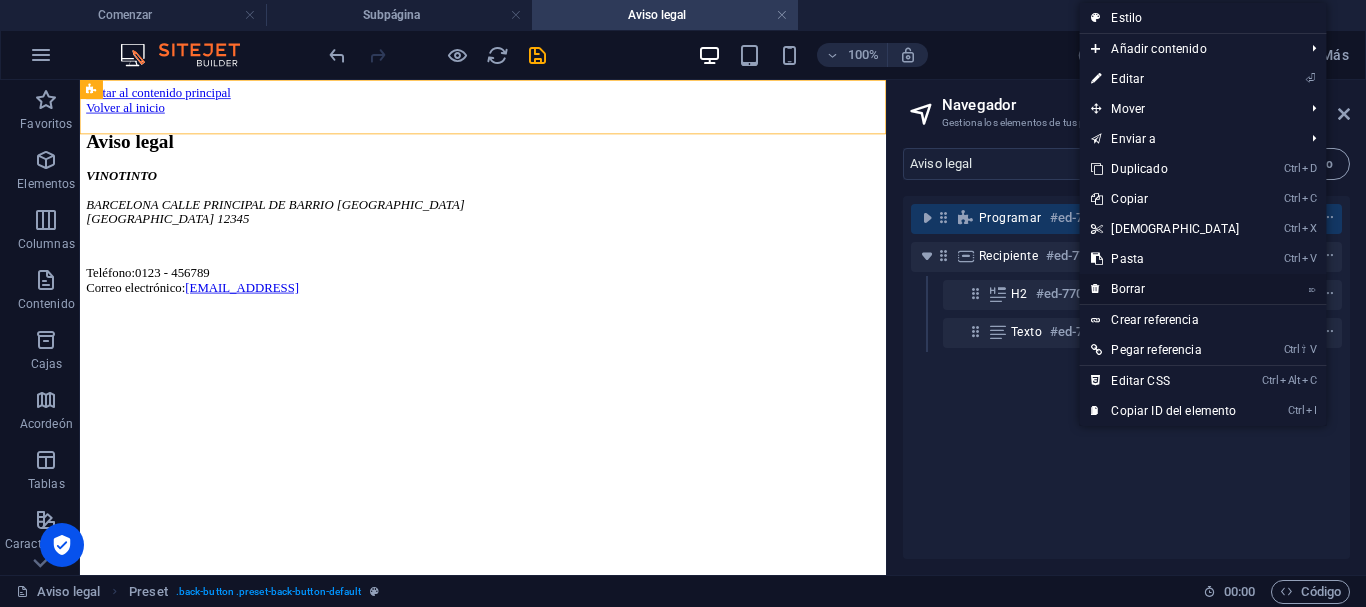 click on "⌦ Borrar" at bounding box center (1165, 289) 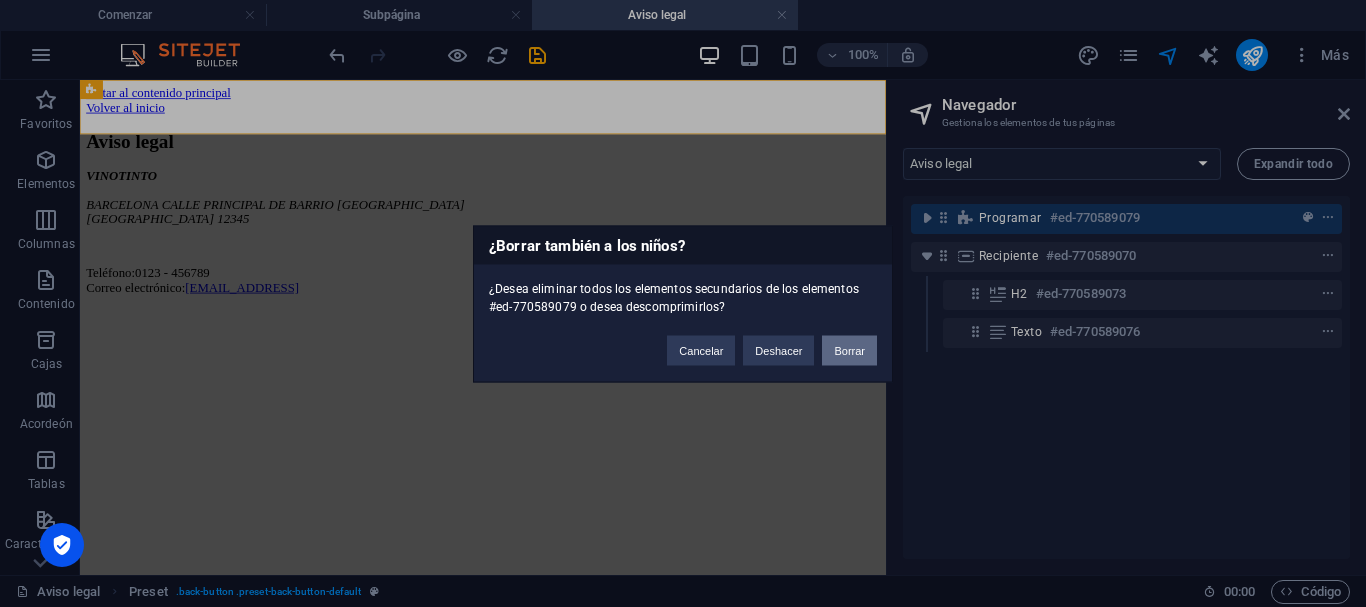 click on "Borrar" at bounding box center (849, 350) 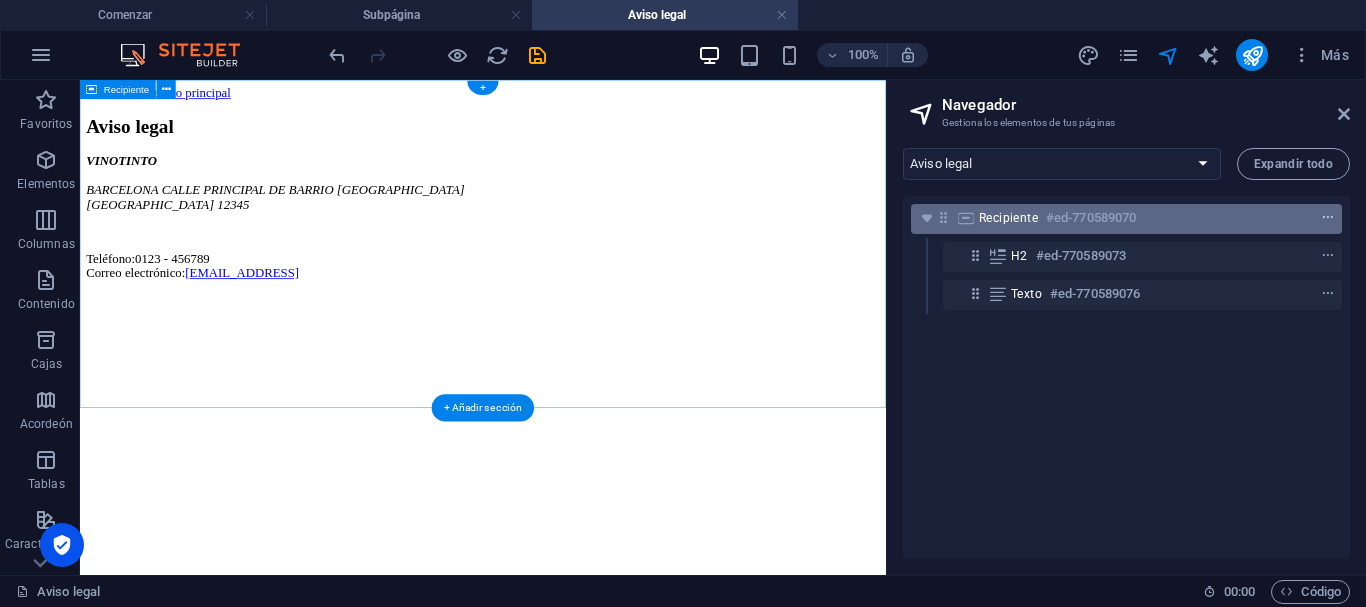 click at bounding box center [1328, 218] 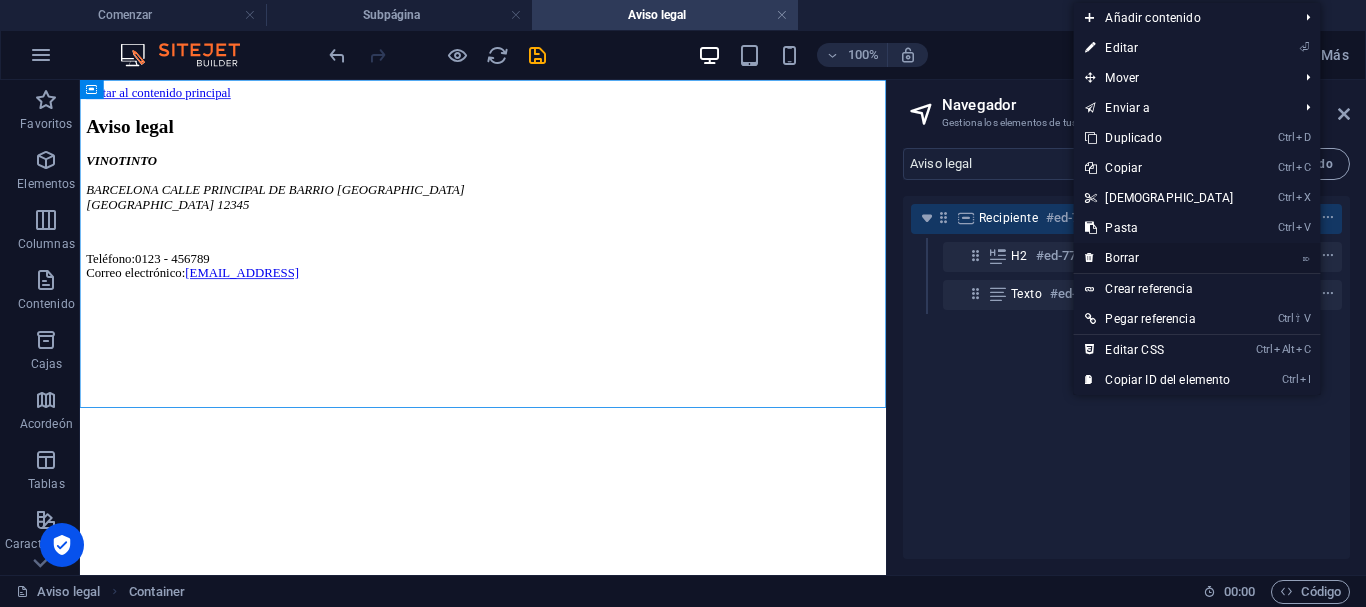 click on "⌦ Borrar" at bounding box center (1159, 258) 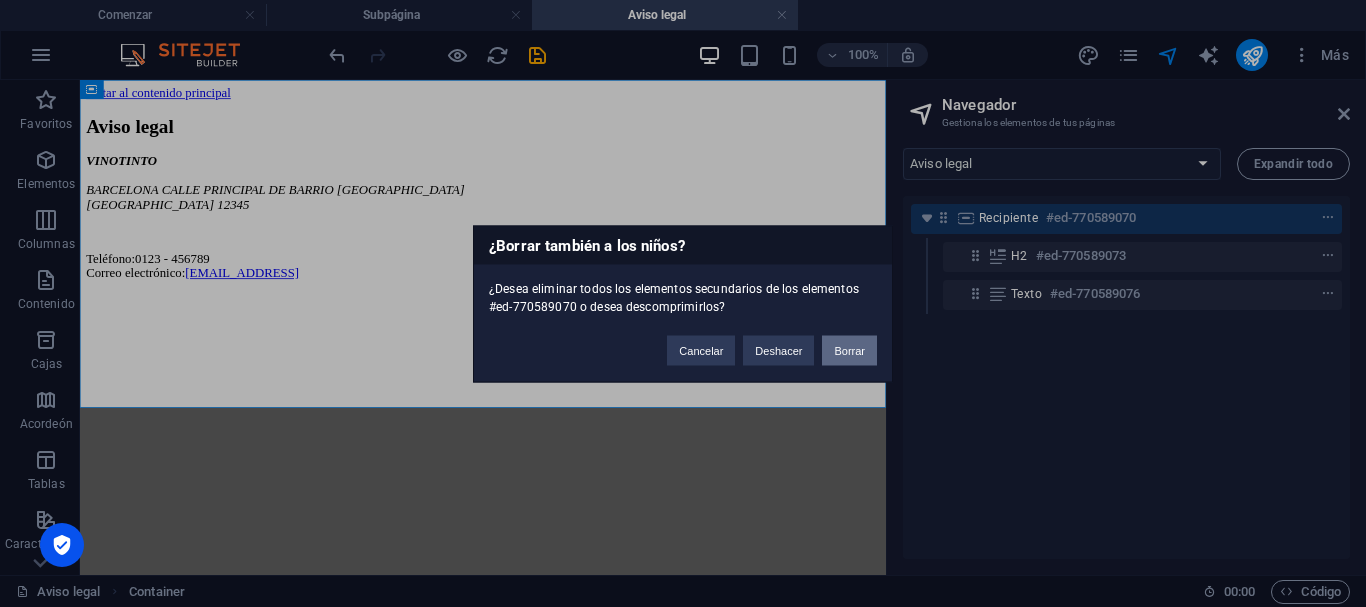 click on "Borrar" at bounding box center (849, 350) 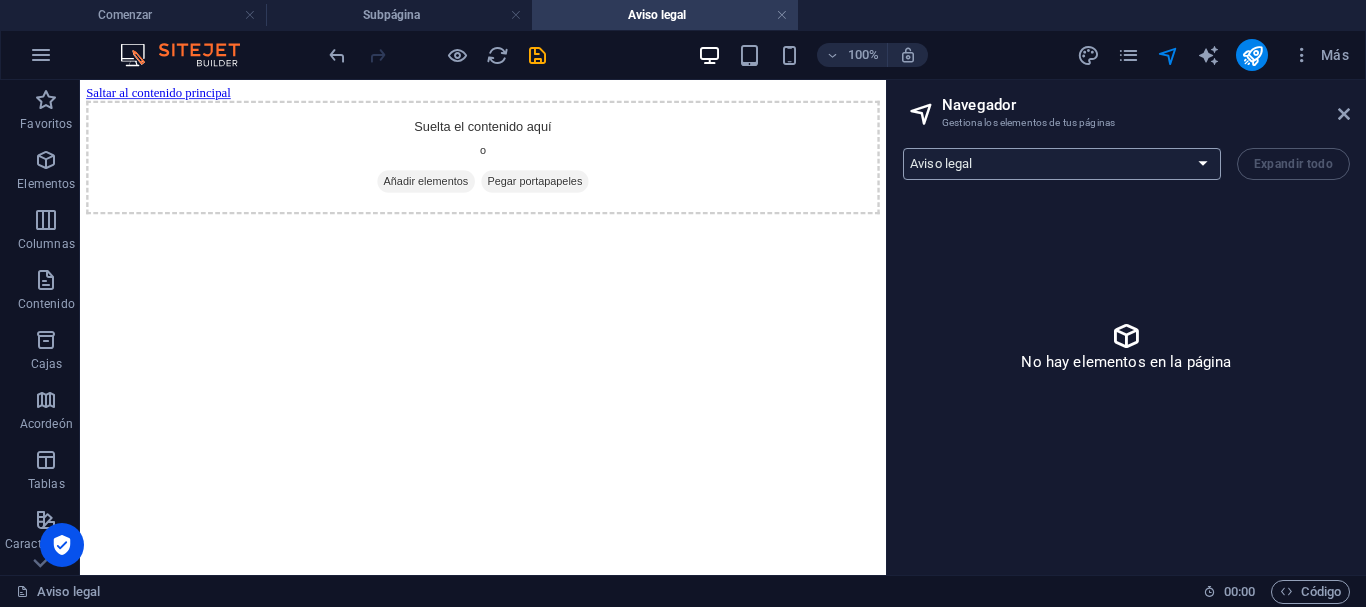 click on "Comenzar Subpágina Aviso legal Privacidad" at bounding box center [1062, 164] 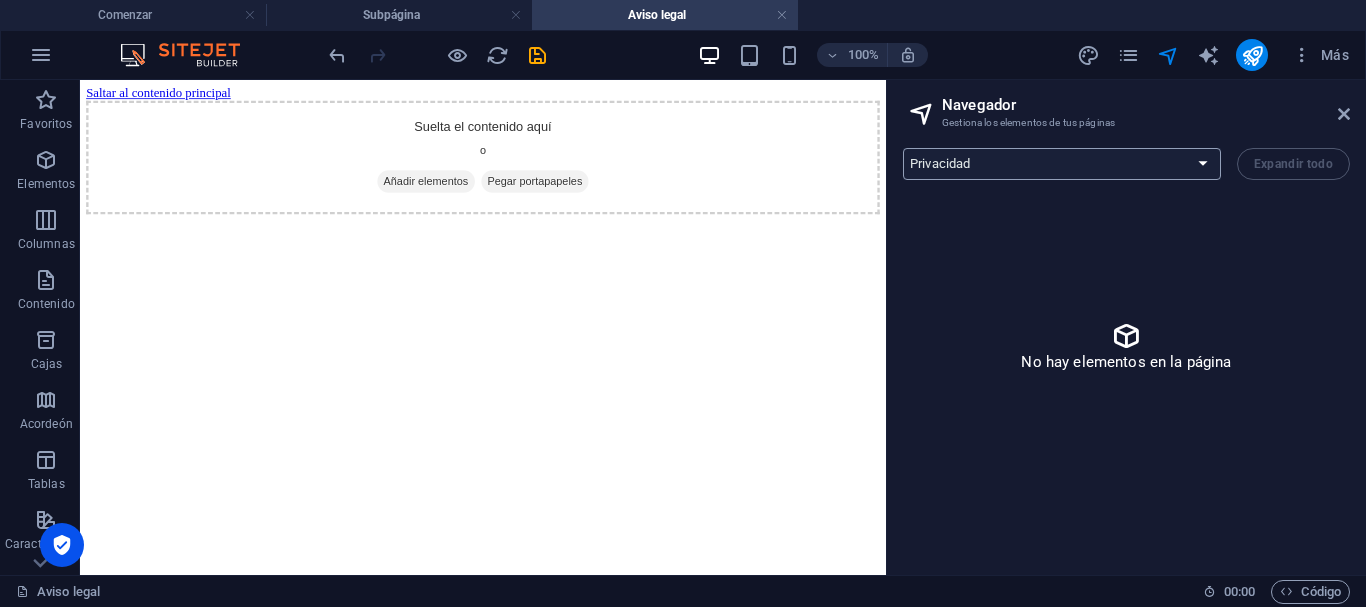 click on "Comenzar Subpágina Aviso legal Privacidad" at bounding box center (1062, 164) 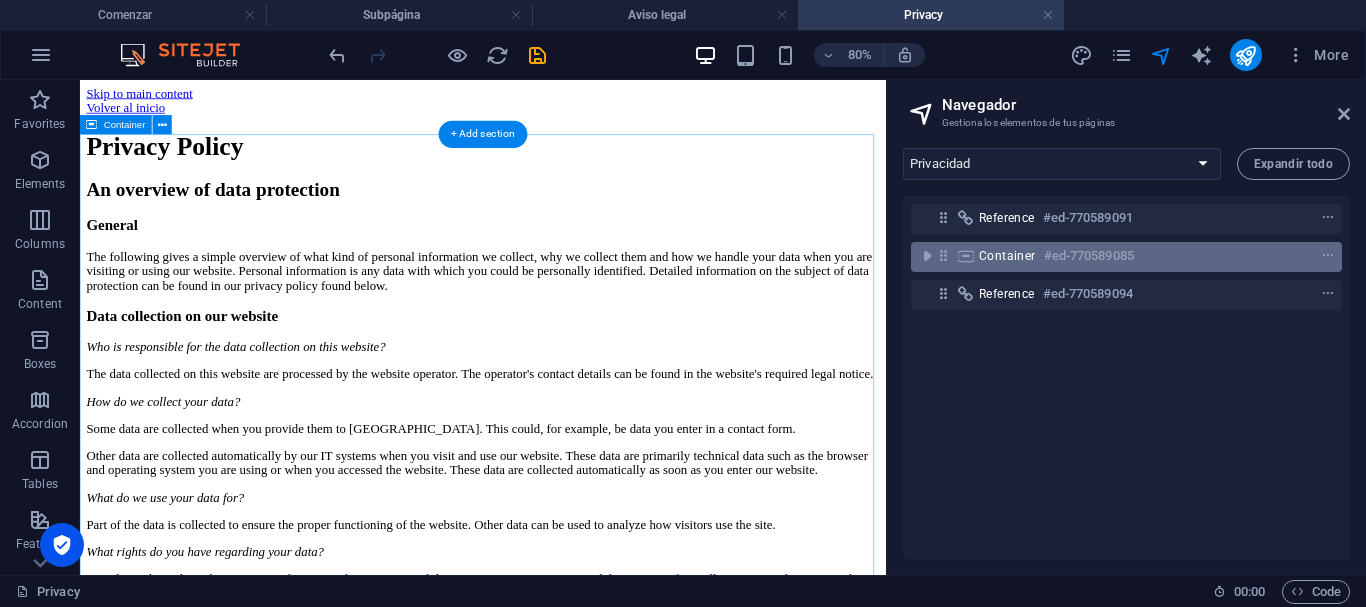scroll, scrollTop: 0, scrollLeft: 0, axis: both 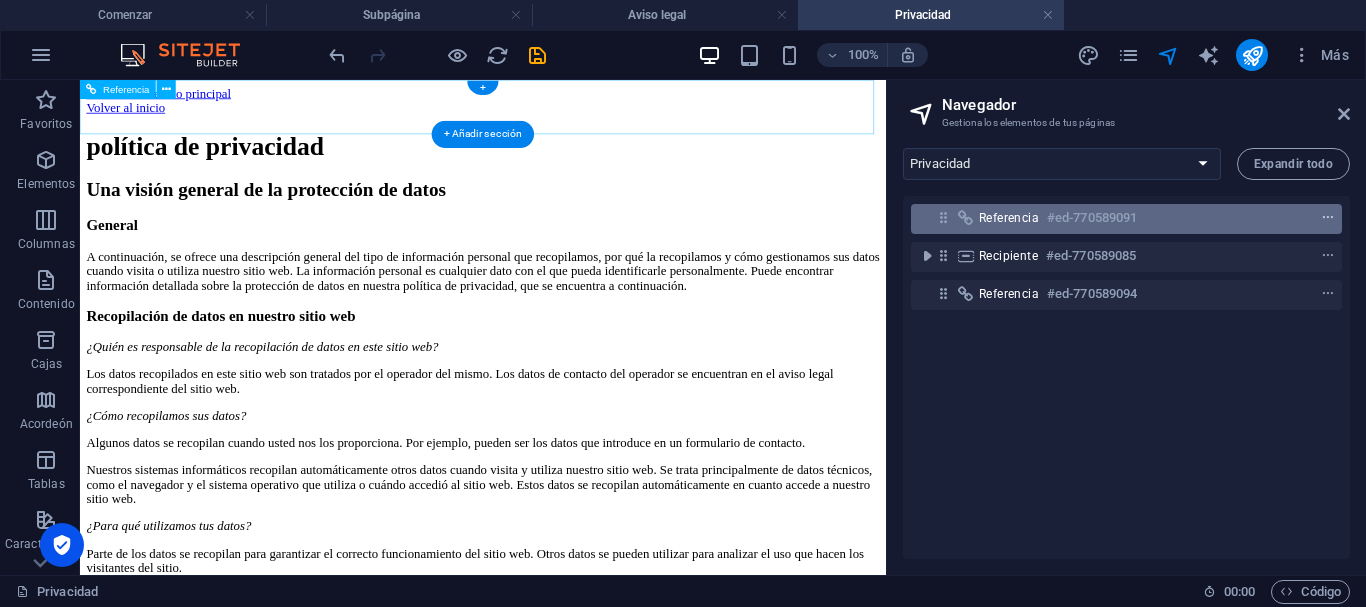 click at bounding box center (1328, 218) 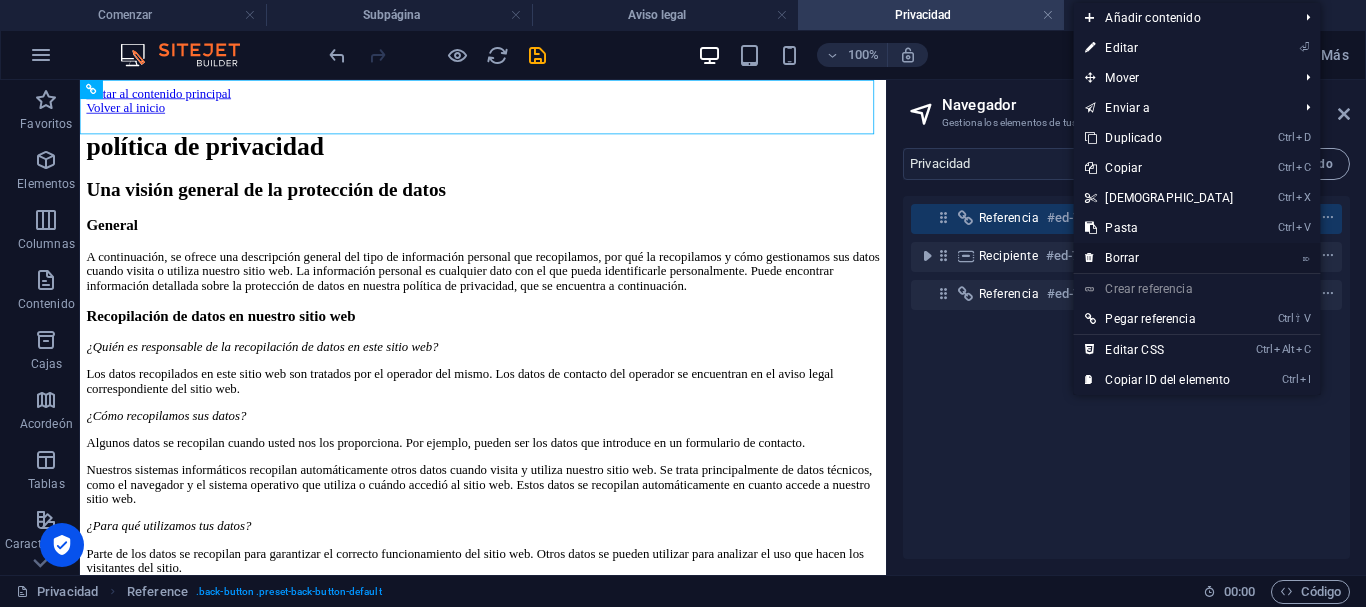 click on "⌦ Borrar" at bounding box center (1159, 258) 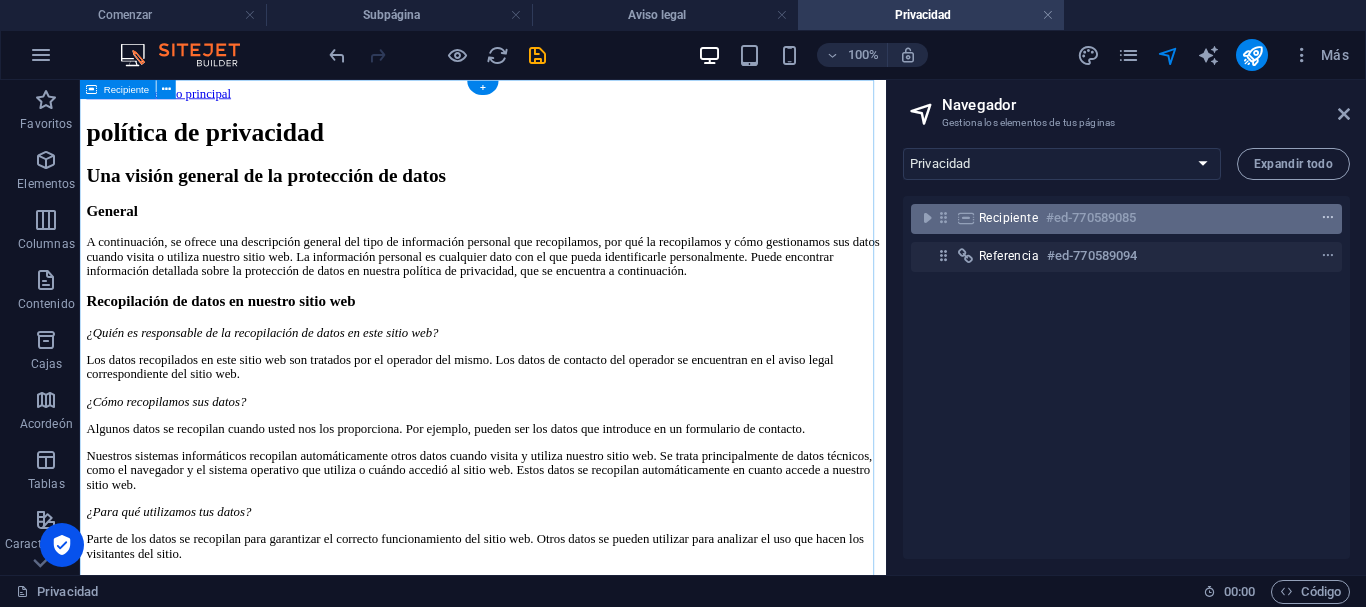 click at bounding box center [1328, 218] 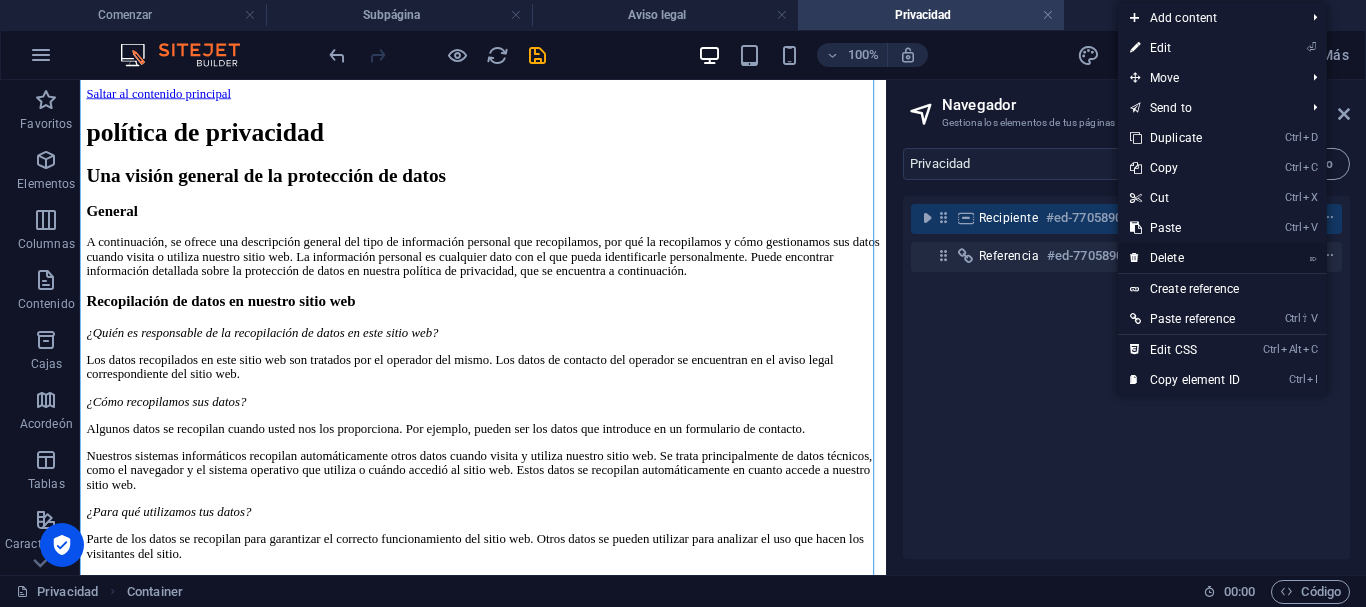 scroll, scrollTop: 2538, scrollLeft: 0, axis: vertical 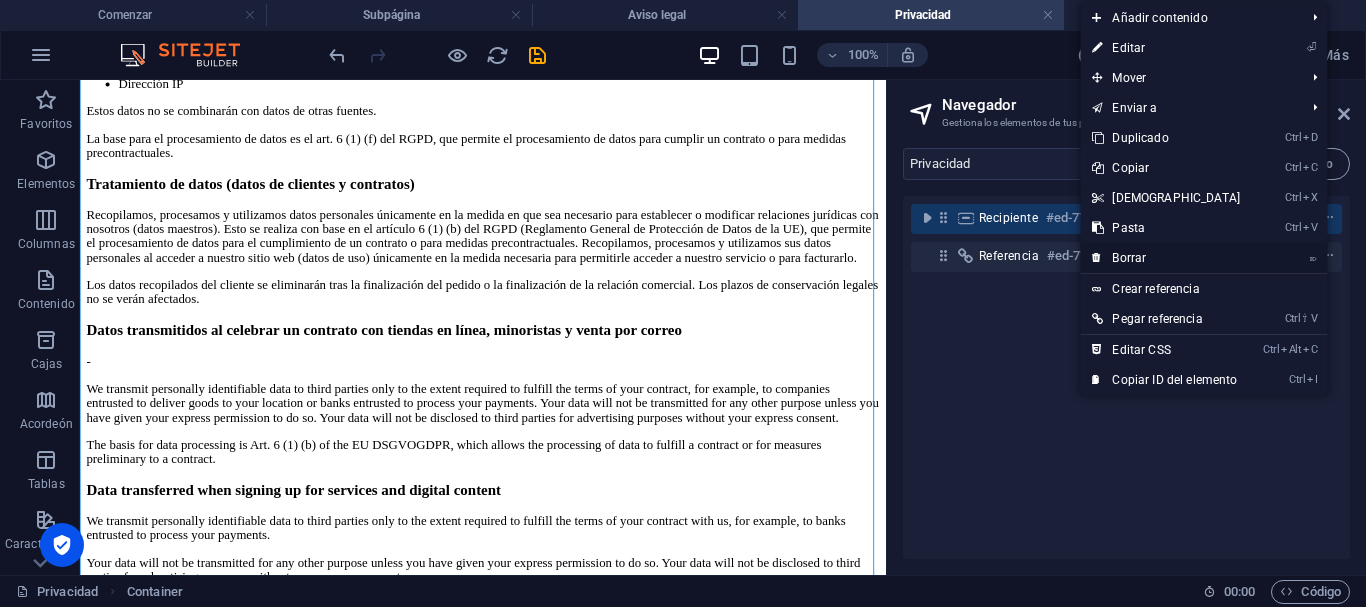 click on "⌦ Borrar" at bounding box center [1166, 258] 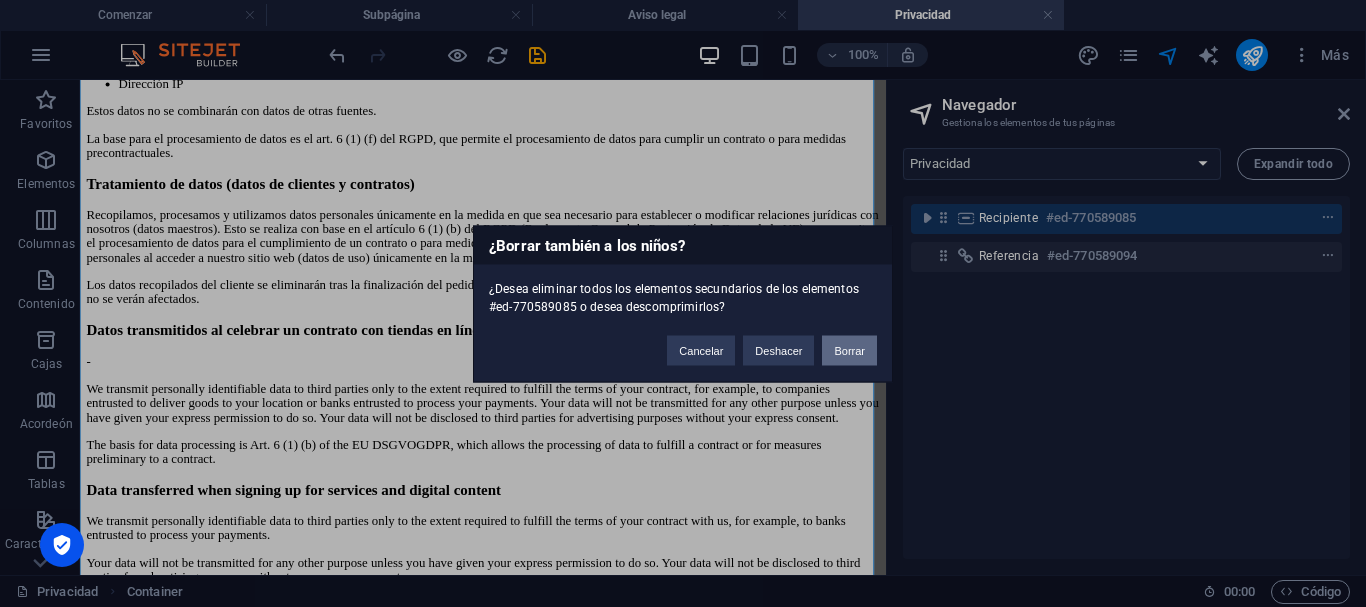 click on "Borrar" at bounding box center (849, 350) 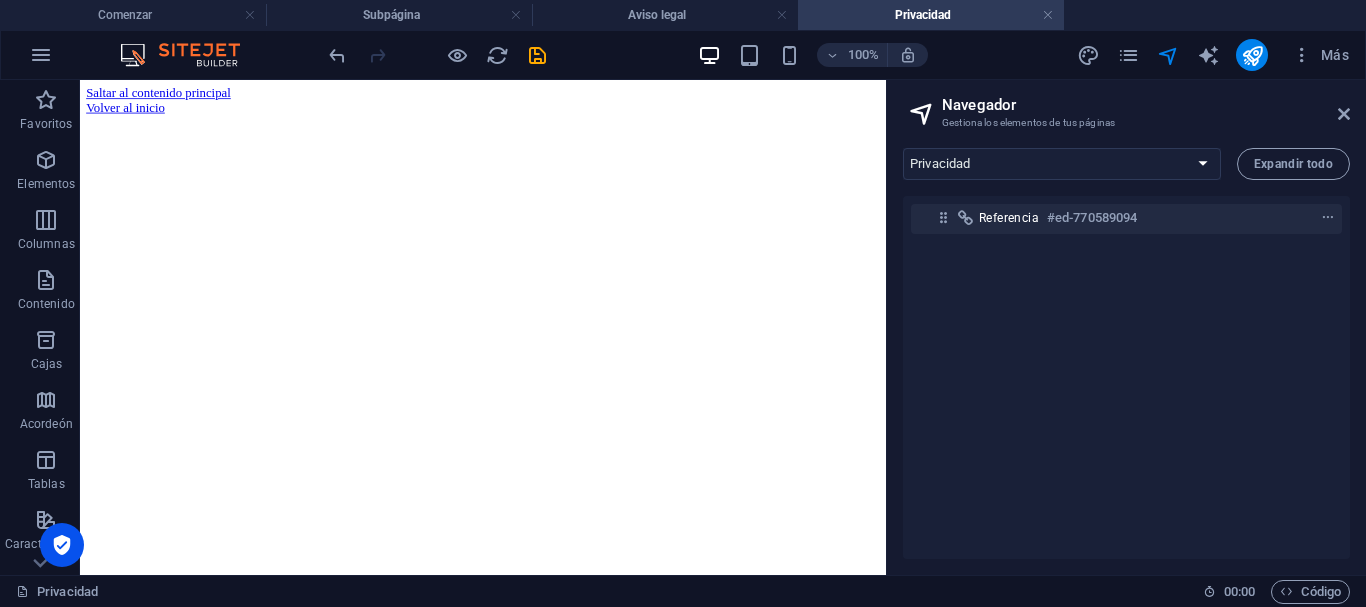 scroll, scrollTop: 0, scrollLeft: 0, axis: both 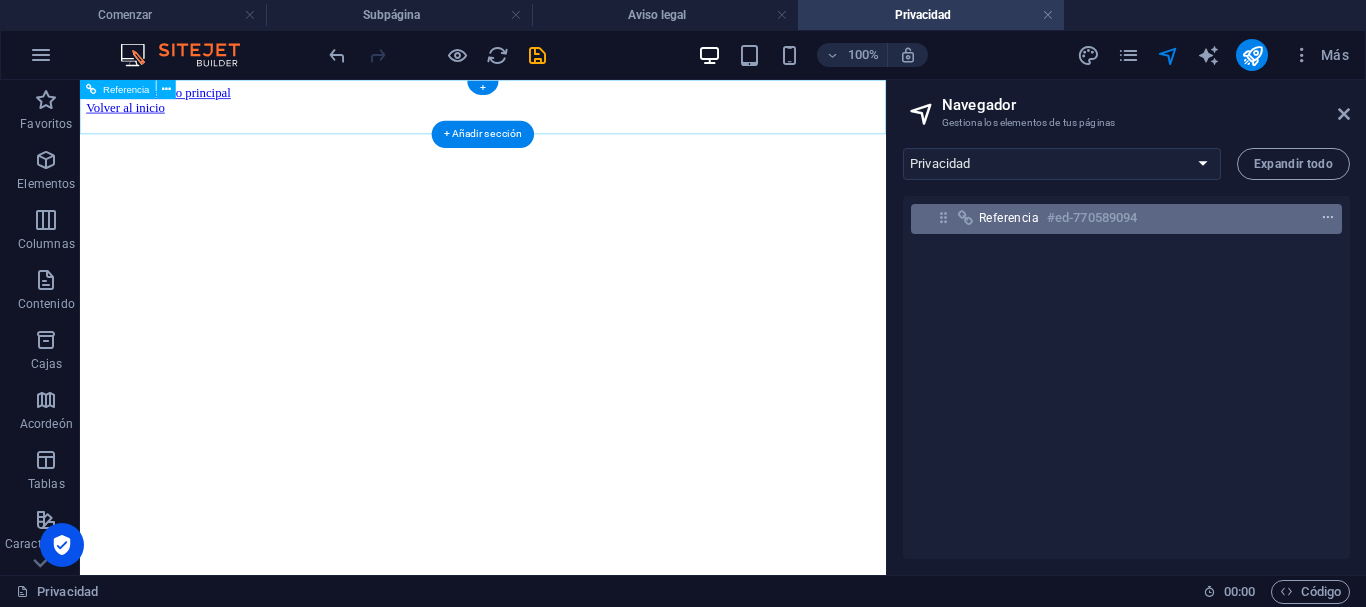 click at bounding box center [1328, 218] 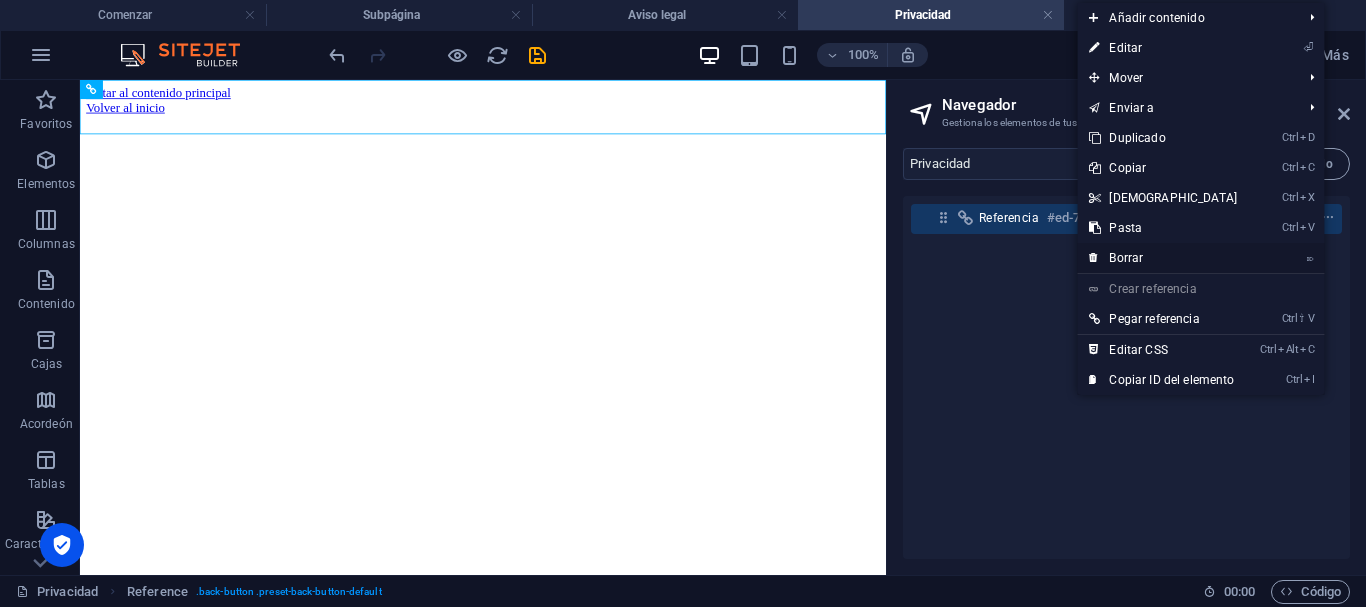 click on "Borrar" at bounding box center (1126, 258) 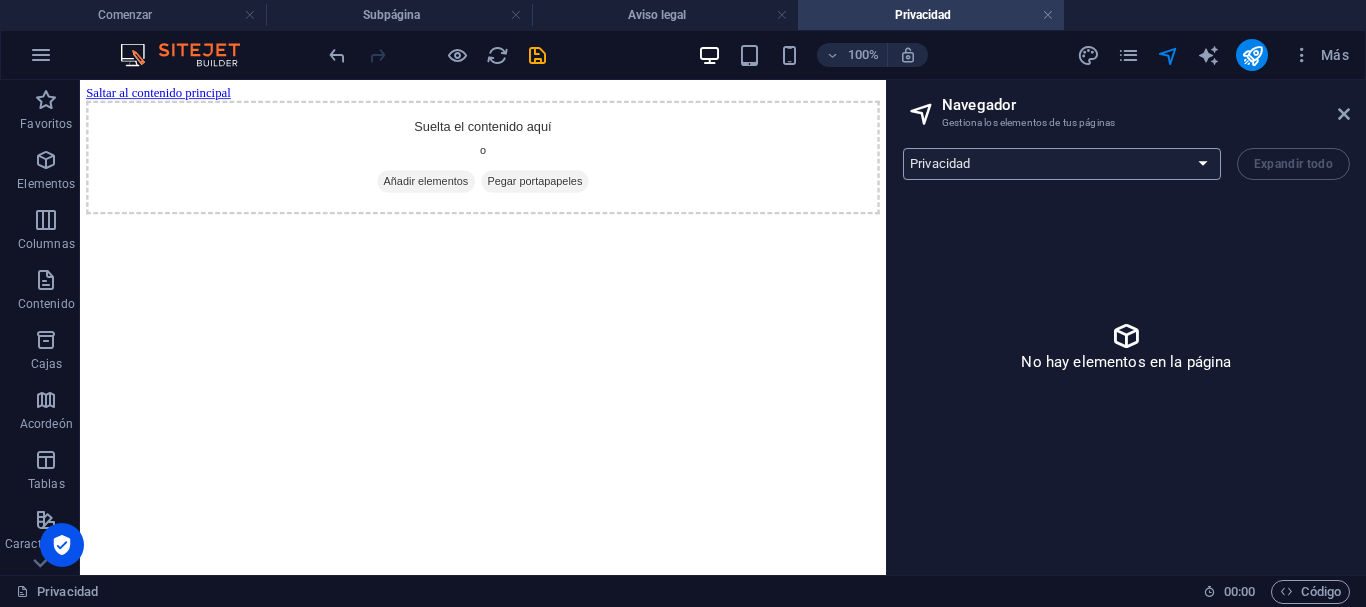 click on "Comenzar Subpágina Aviso legal Privacidad" at bounding box center (1062, 164) 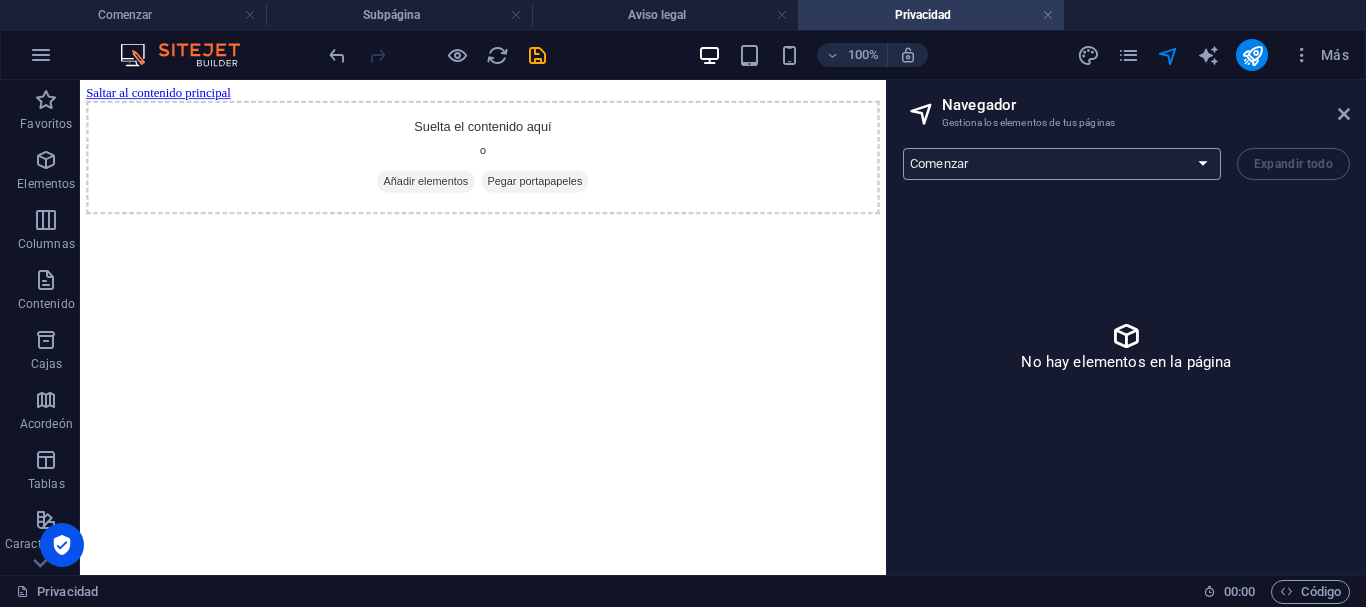 click on "Comenzar Subpágina Aviso legal Privacidad" at bounding box center (1062, 164) 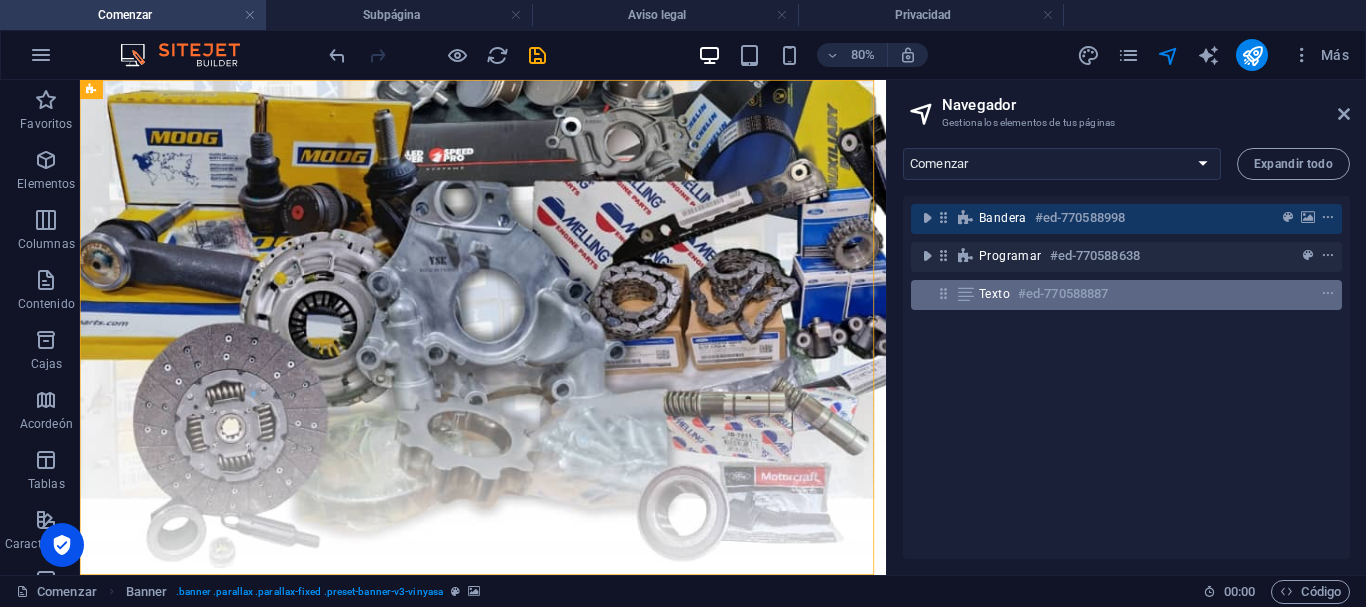 click on "Texto #ed-770588887" at bounding box center [1110, 294] 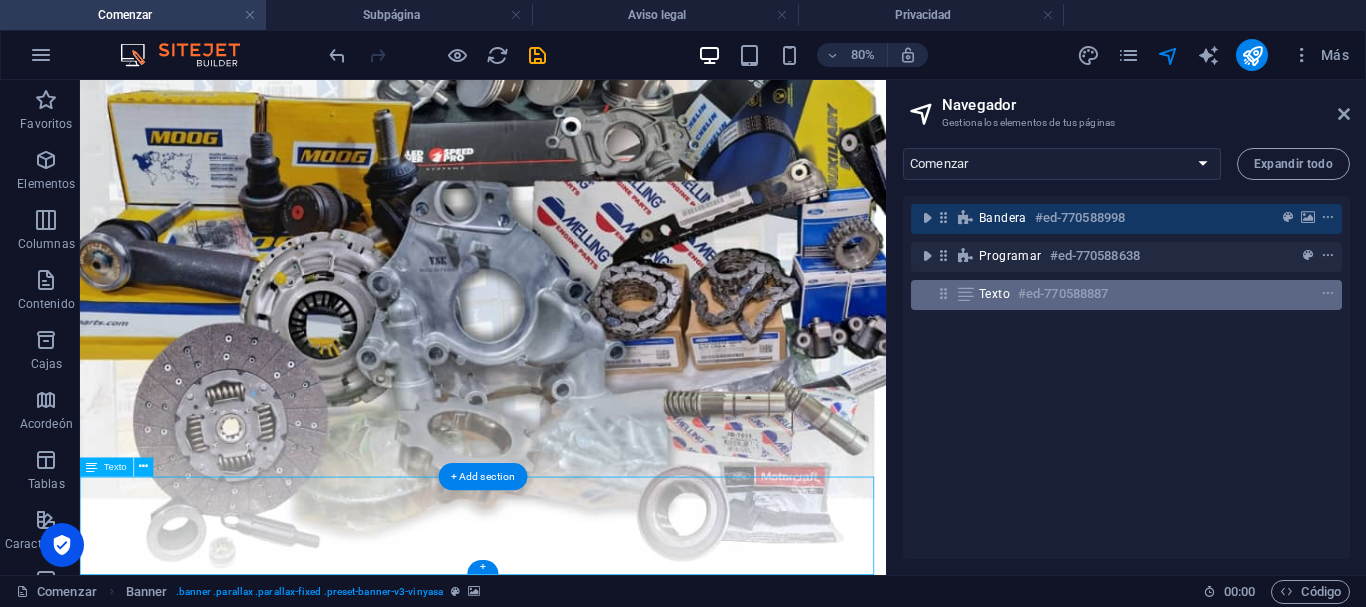 scroll, scrollTop: 383, scrollLeft: 0, axis: vertical 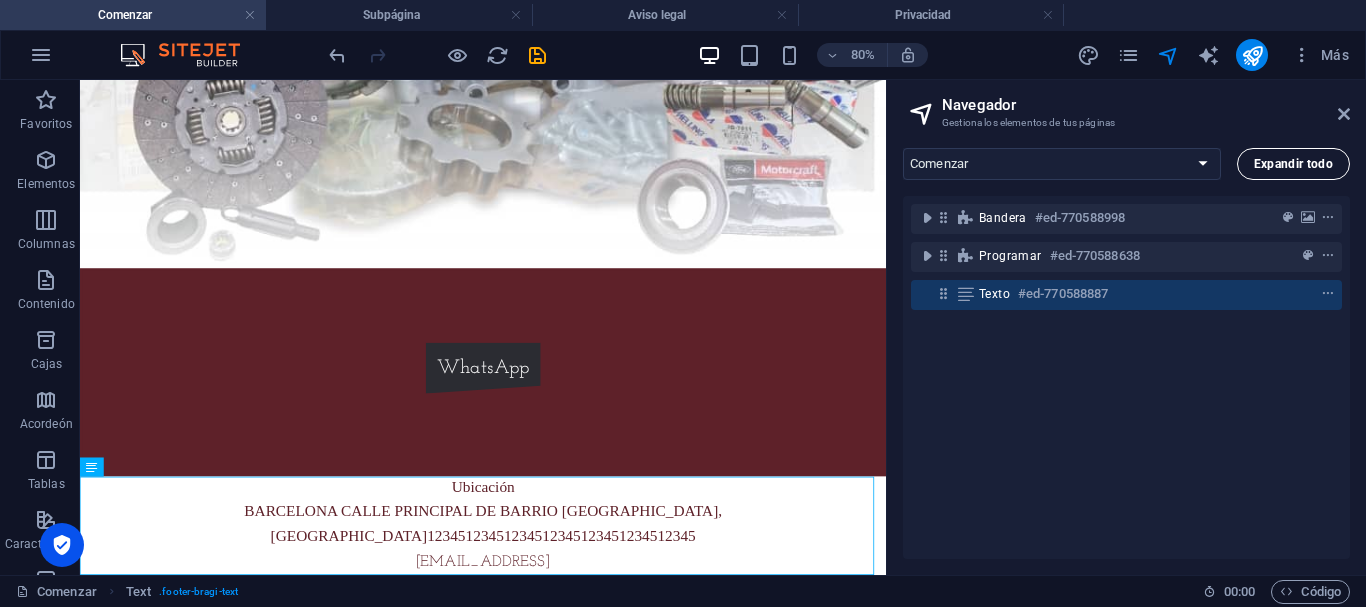 click on "Expandir todo" at bounding box center (1293, 164) 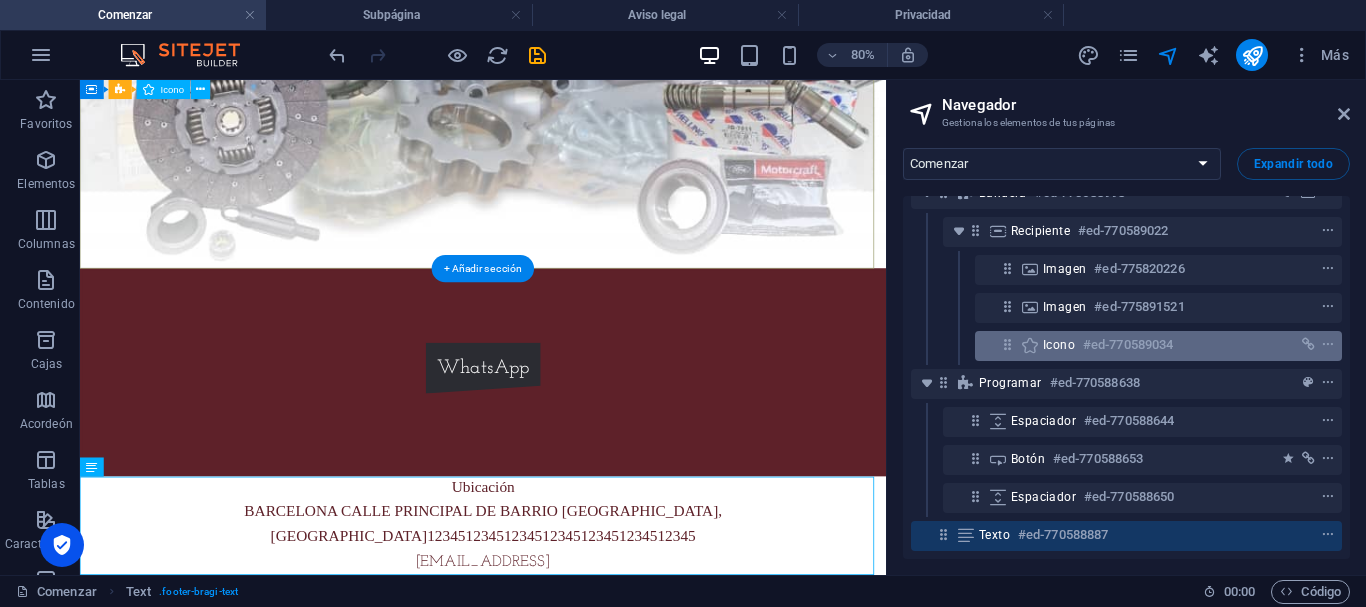 scroll, scrollTop: 0, scrollLeft: 0, axis: both 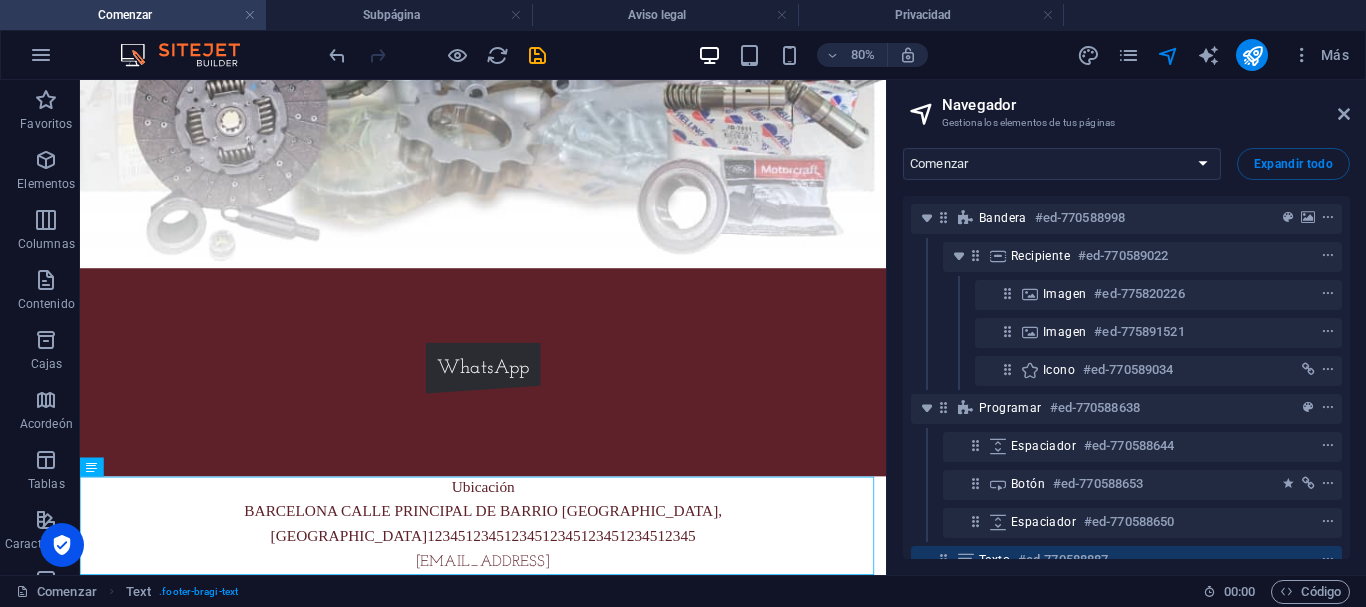click on "Comenzar Subpágina Aviso legal Privacidad Expandir todo Bandera #ed-770588998 Recipiente #ed-770589022 Imagen #ed-775820226 Imagen #ed-775891521 Icono #ed-770589034 Programar #ed-770588638 Espaciador #ed-770588644 Botón #ed-770588653 Espaciador #ed-770588650 Texto #ed-770588887" at bounding box center [1126, 353] 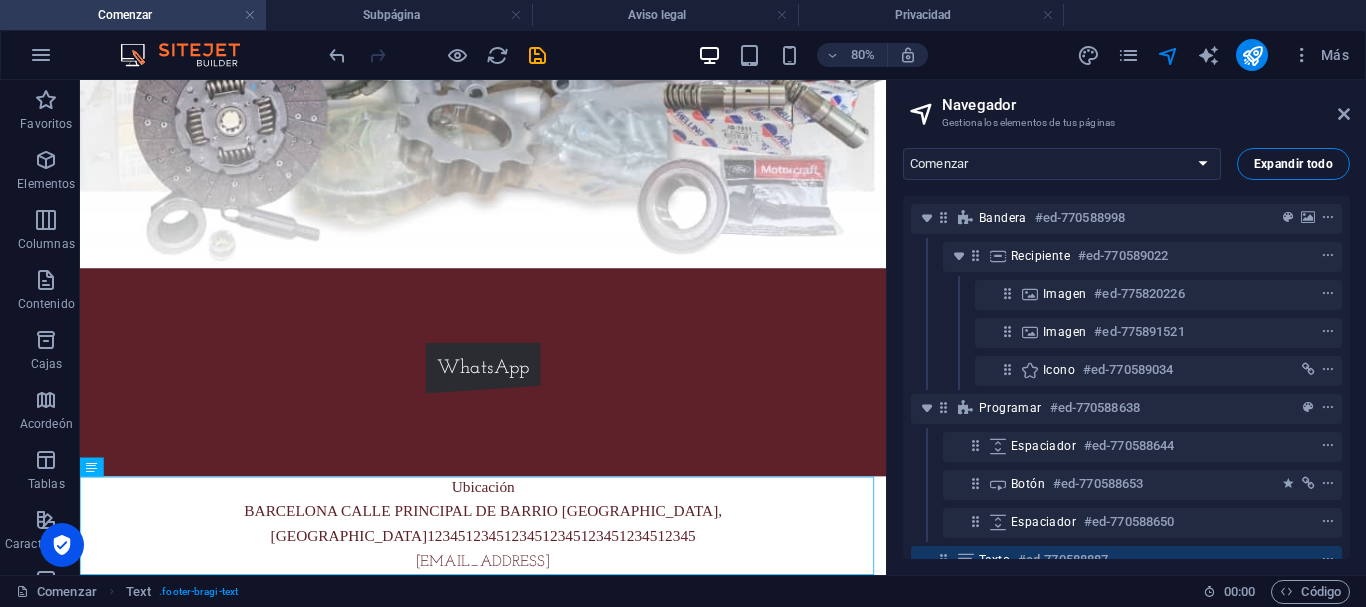 click on "Expandir todo" at bounding box center [1293, 164] 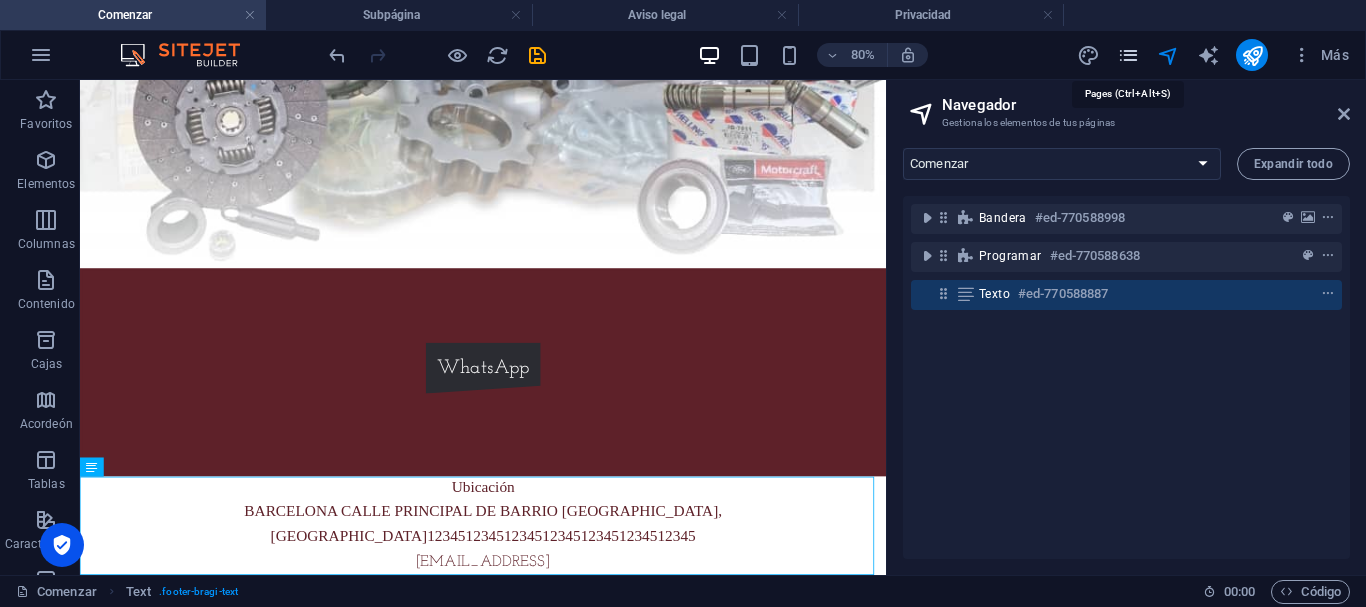 click at bounding box center (1128, 55) 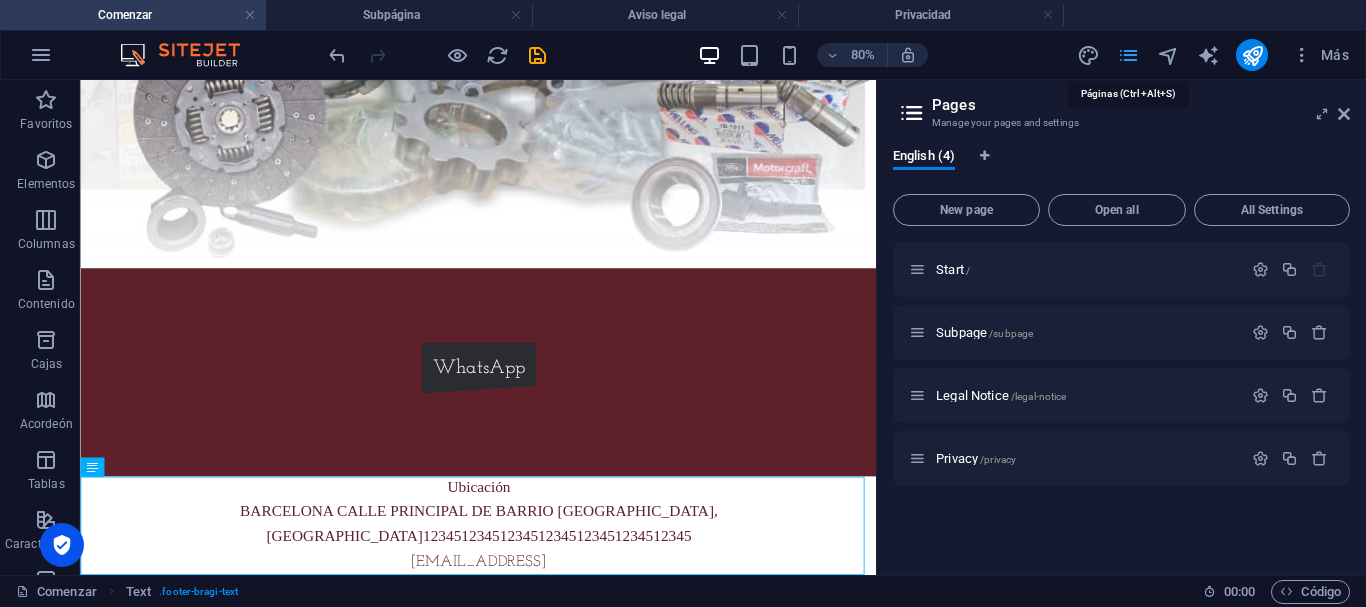 click at bounding box center [1128, 55] 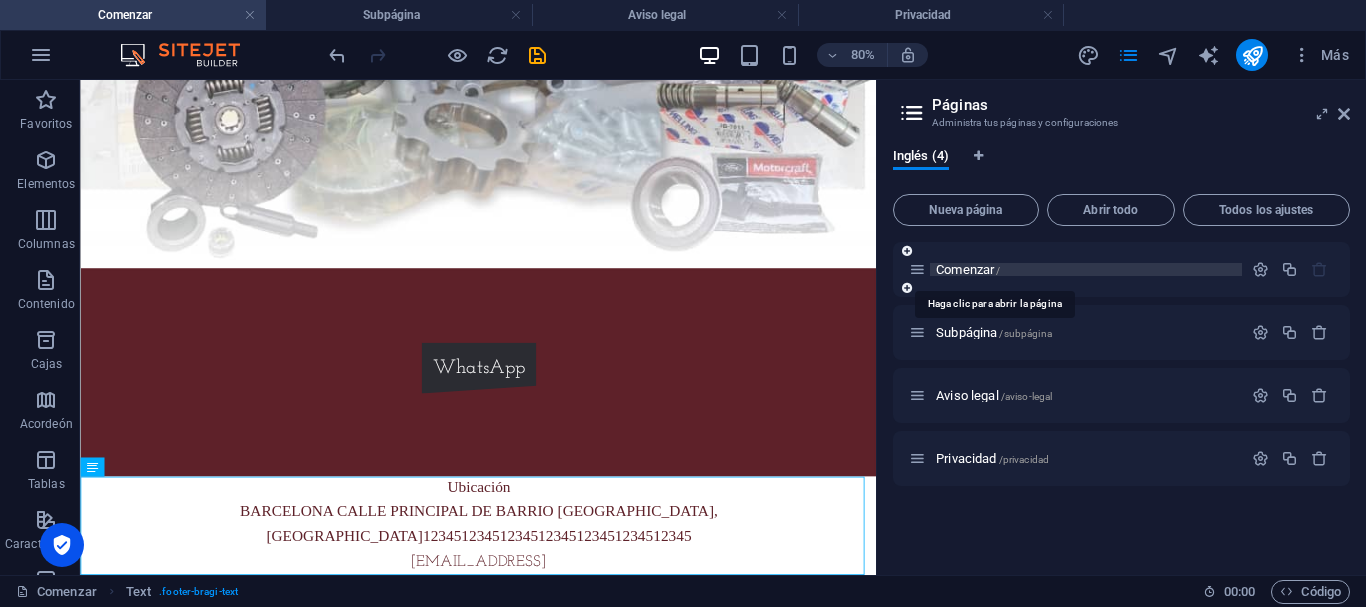 click on "Comenzar" at bounding box center [965, 269] 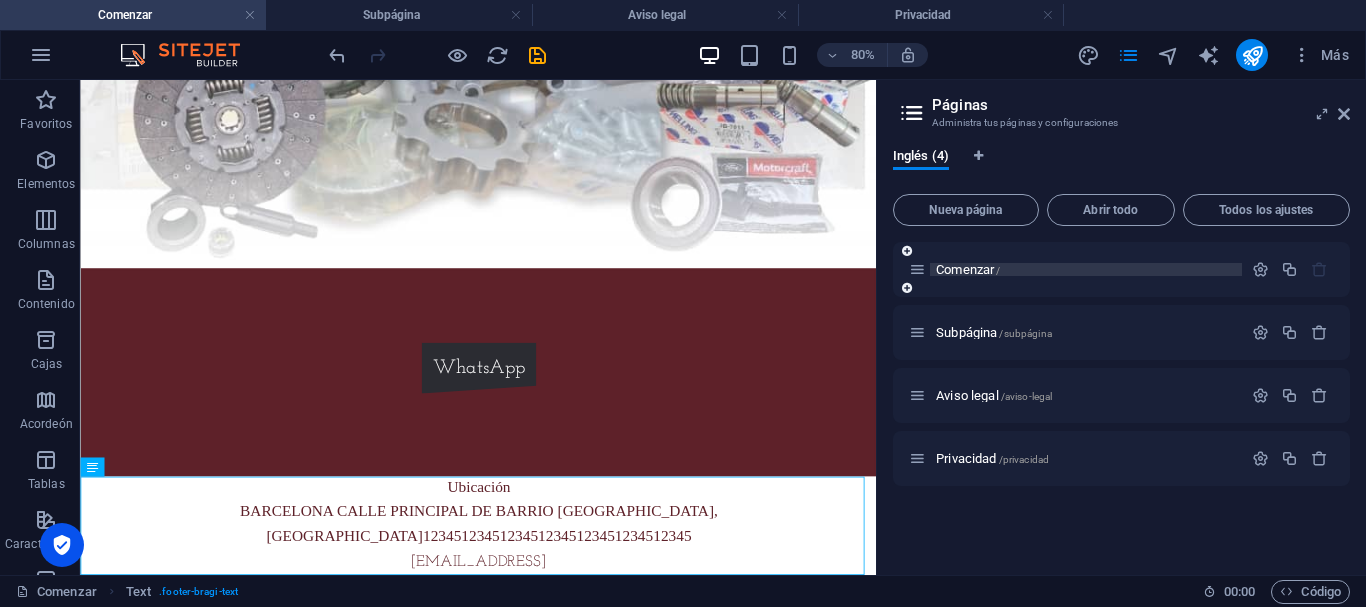 click on "Comenzar  /" at bounding box center (1086, 269) 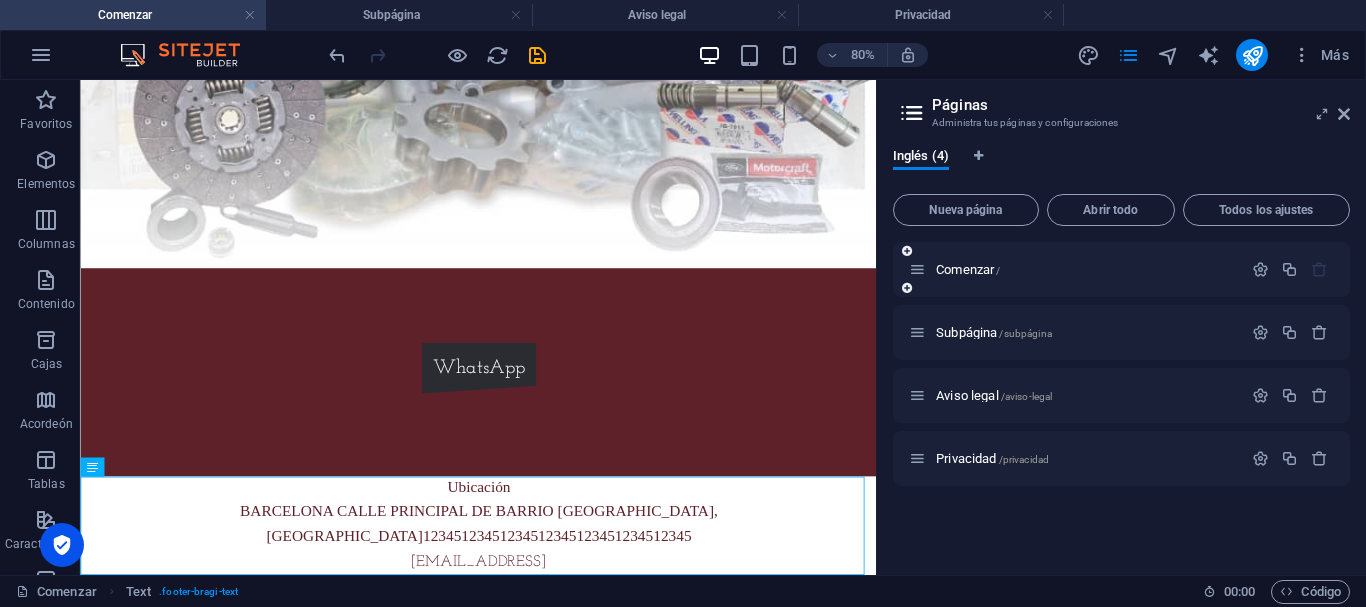 click on "Comenzar  /" at bounding box center [1075, 269] 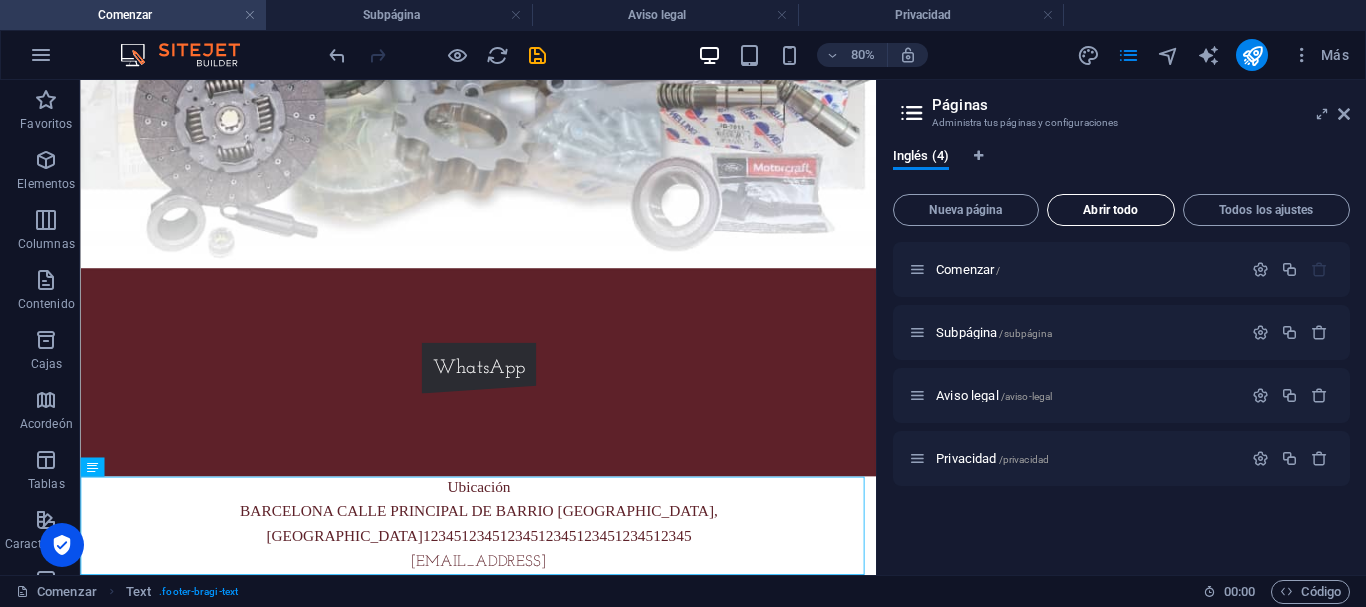 click on "Abrir todo" at bounding box center [1111, 210] 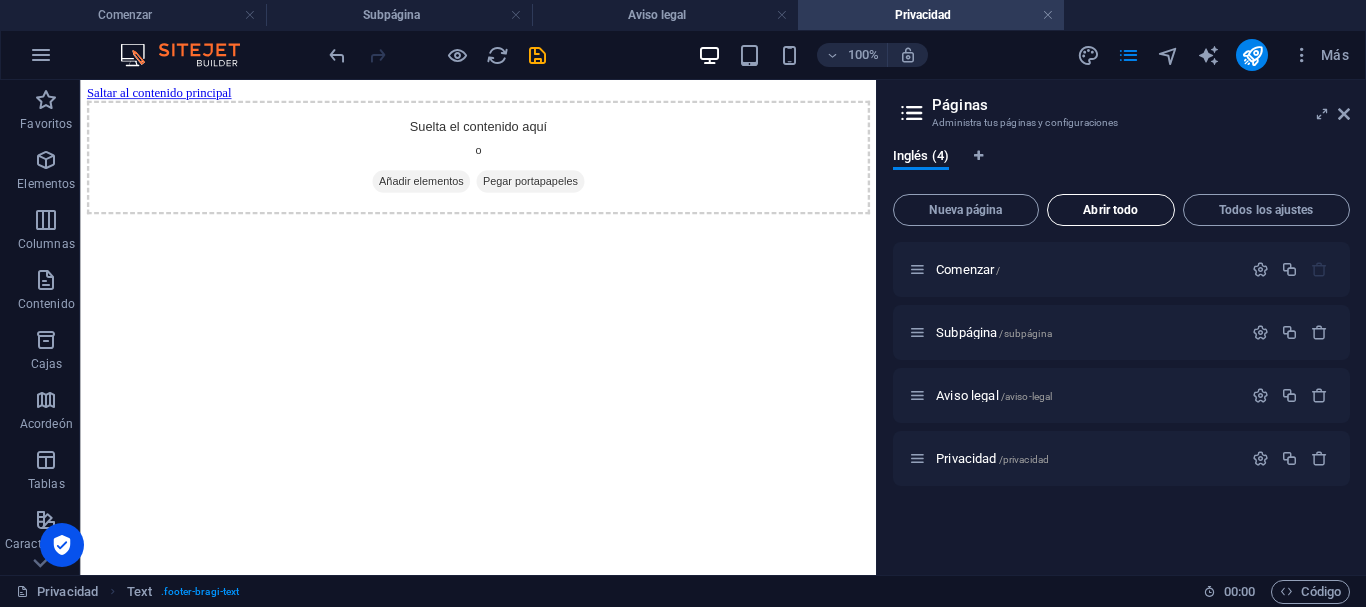 scroll, scrollTop: 0, scrollLeft: 0, axis: both 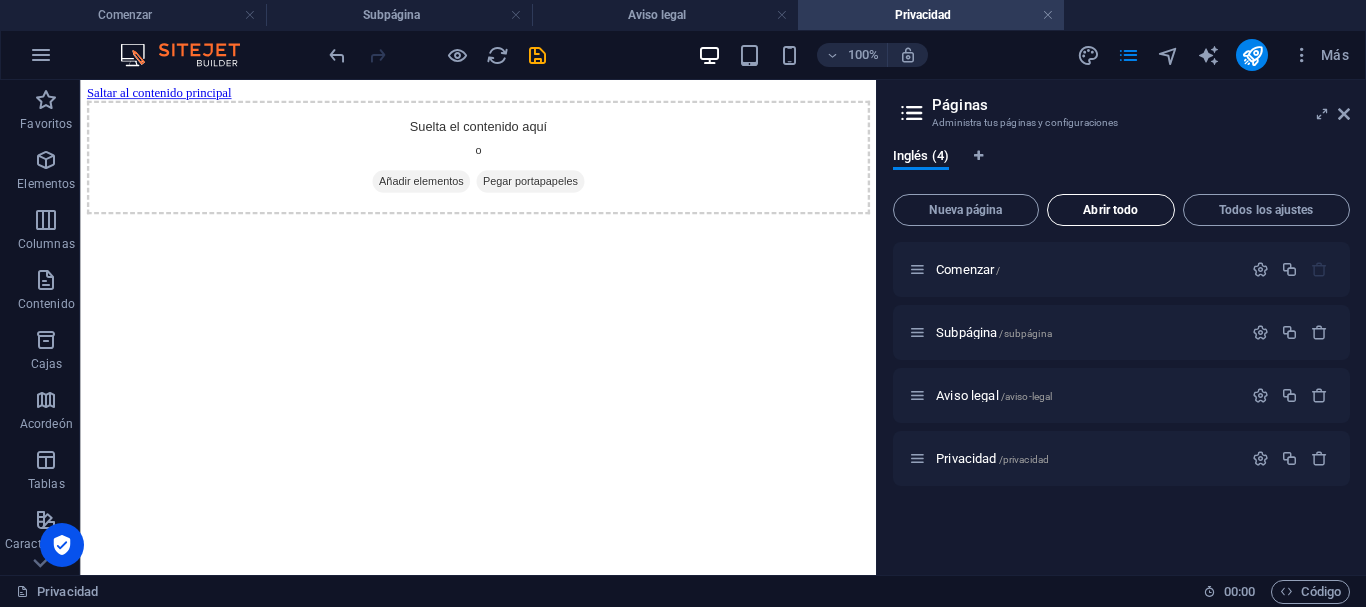 click on "Abrir todo" at bounding box center (1111, 210) 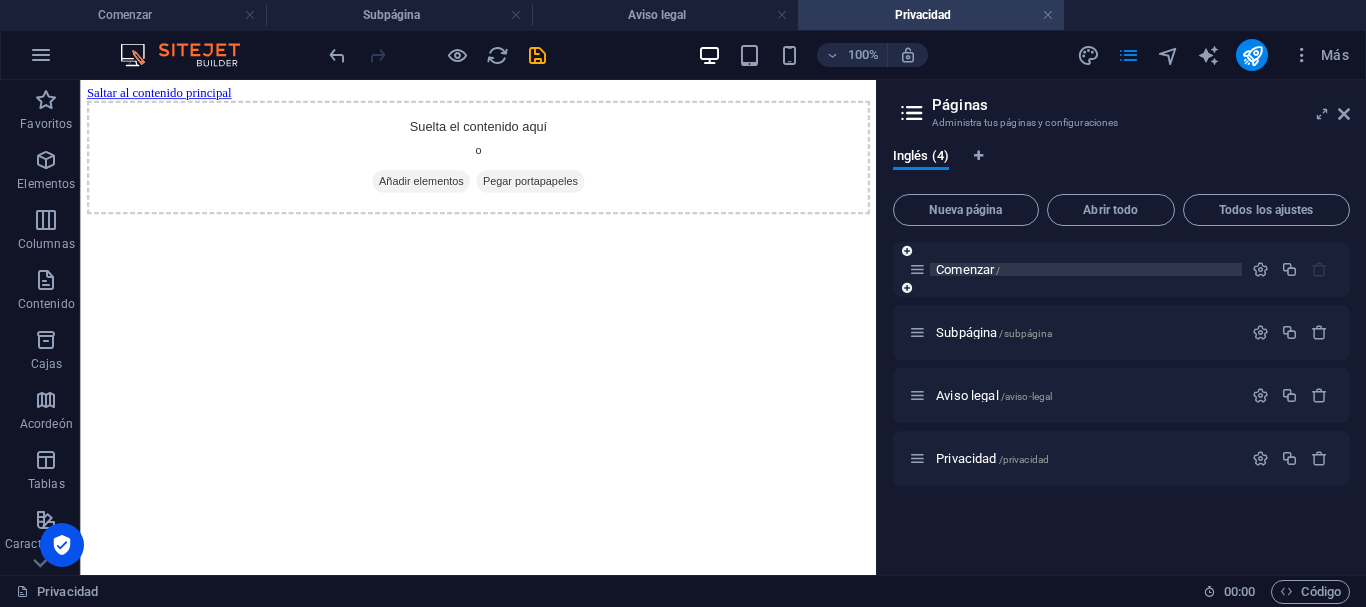 click on "Comenzar" at bounding box center (965, 269) 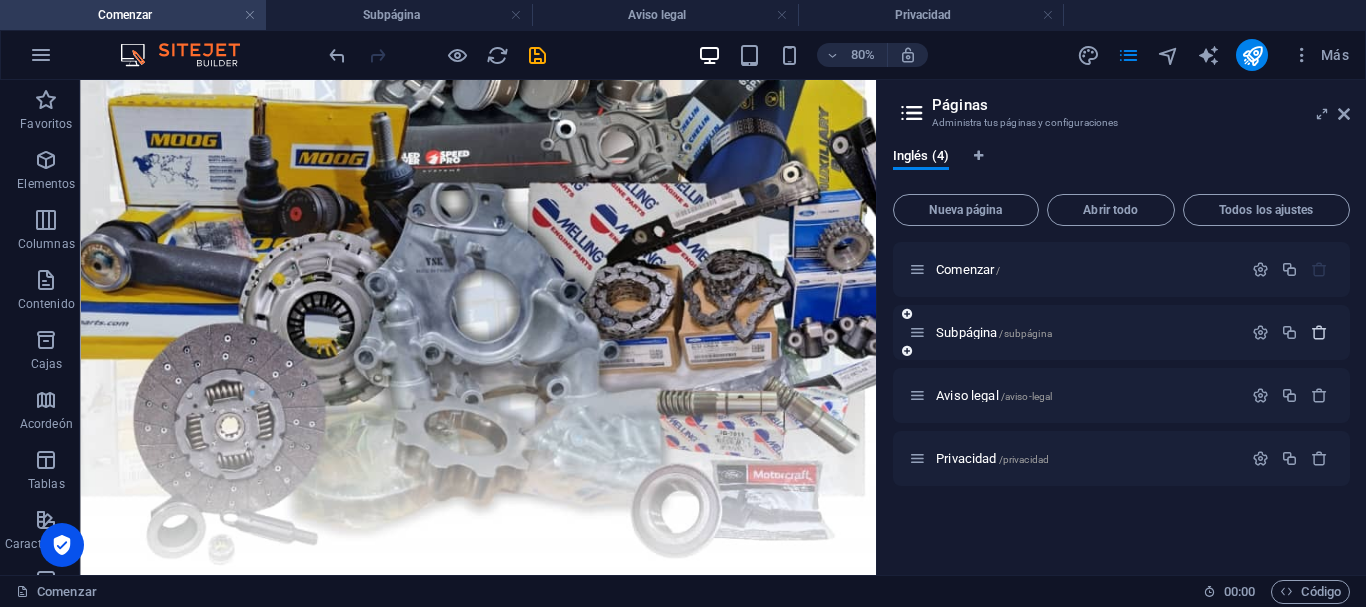 click at bounding box center [1319, 332] 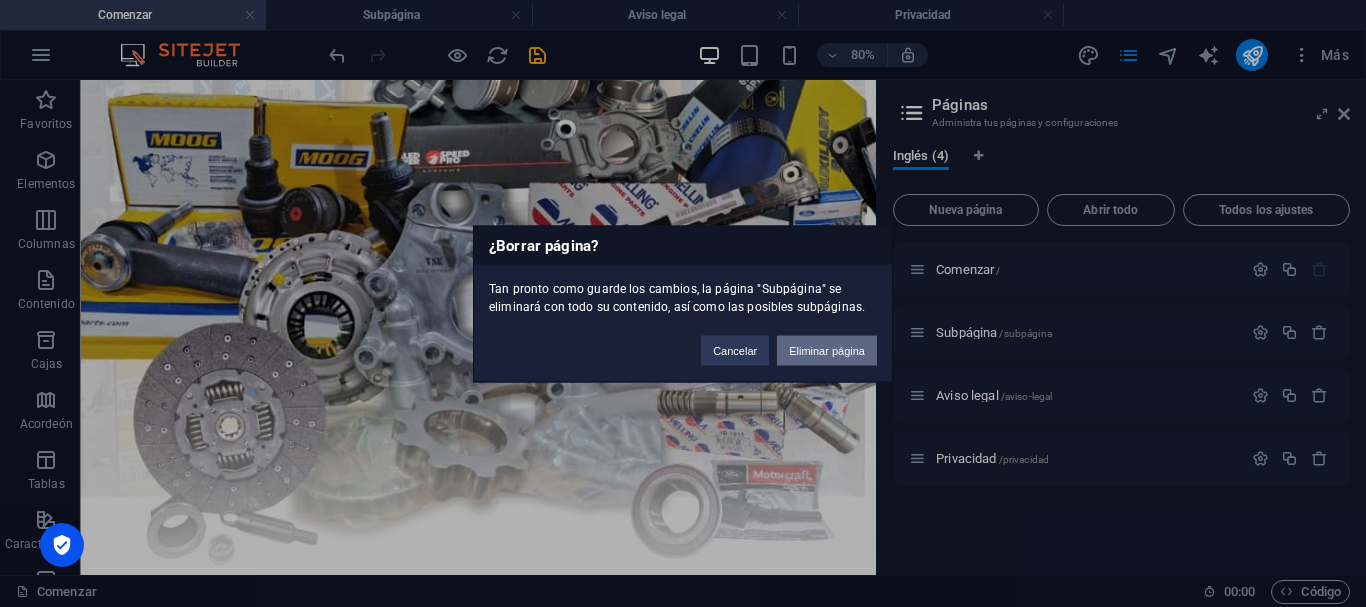 click on "Eliminar página" at bounding box center (827, 350) 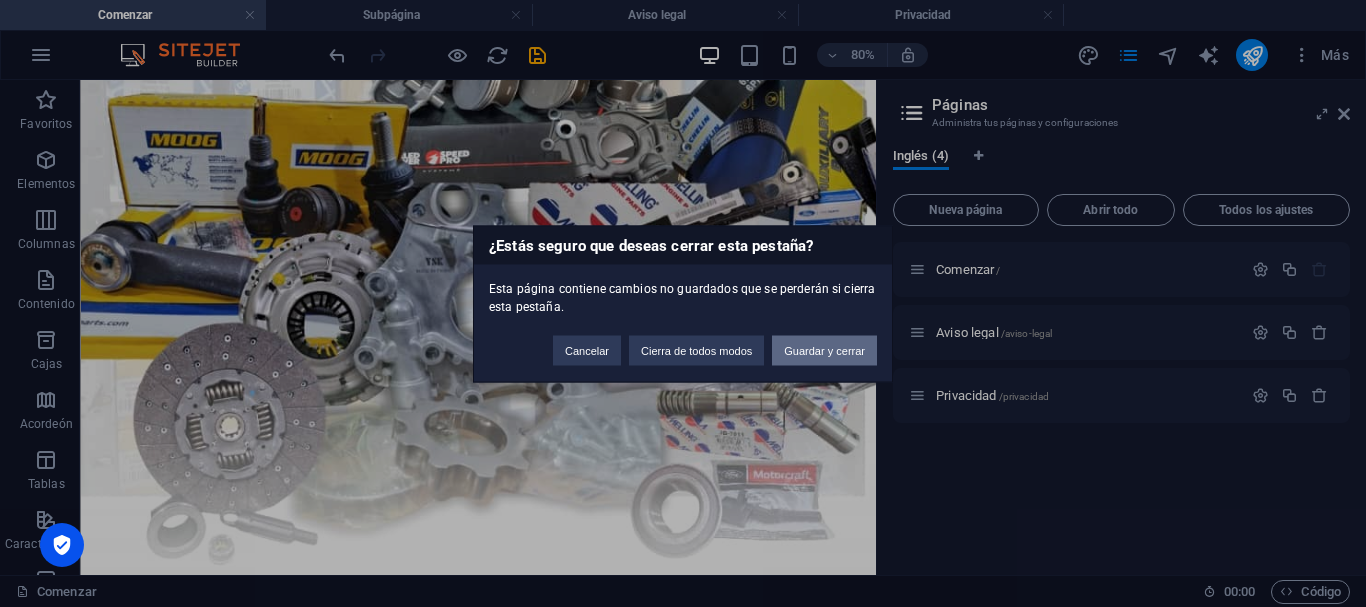 click on "Guardar y cerrar" at bounding box center (824, 350) 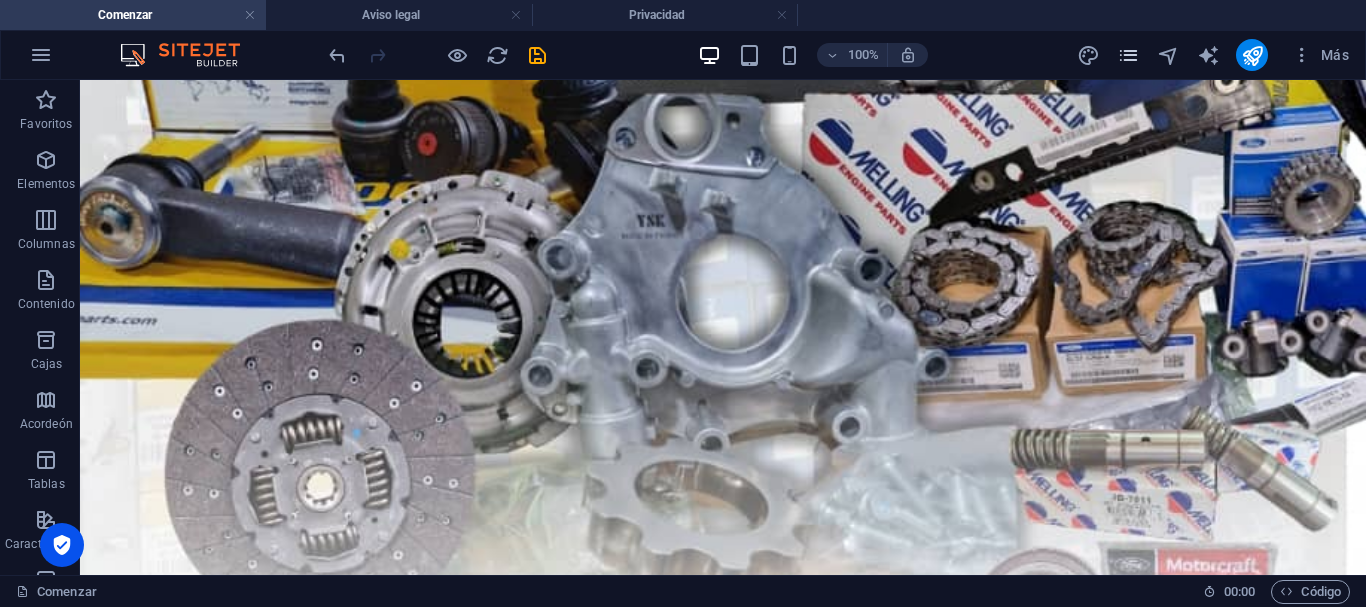 click at bounding box center (1128, 55) 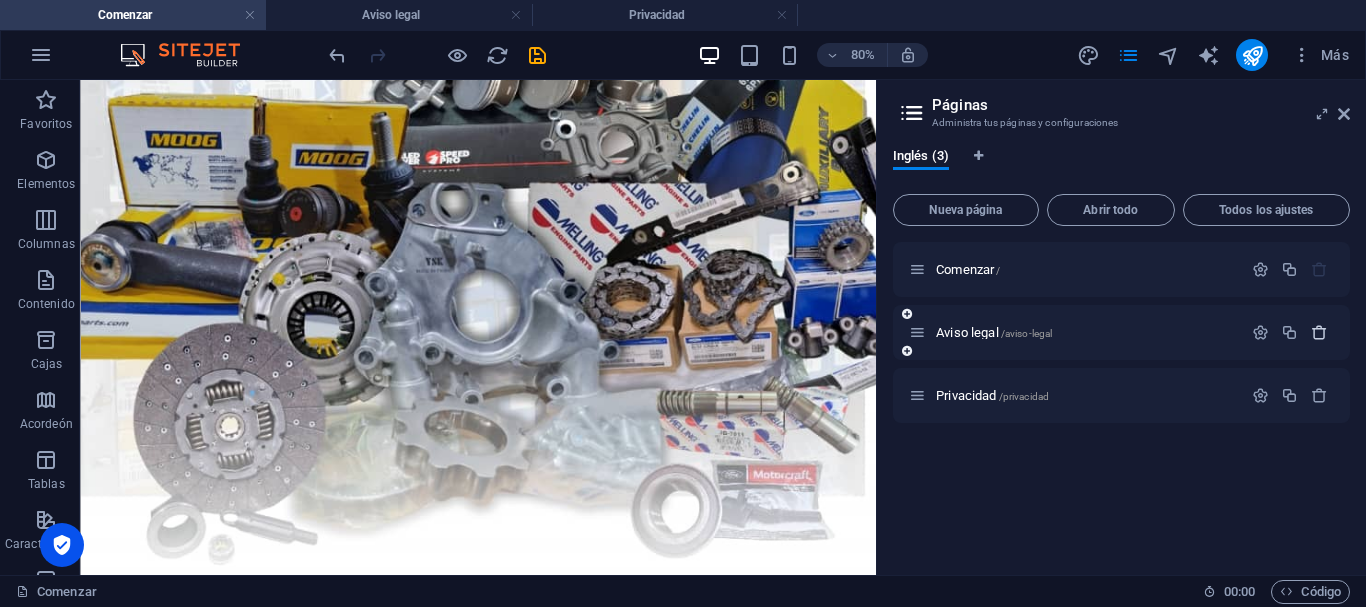 click at bounding box center (1319, 332) 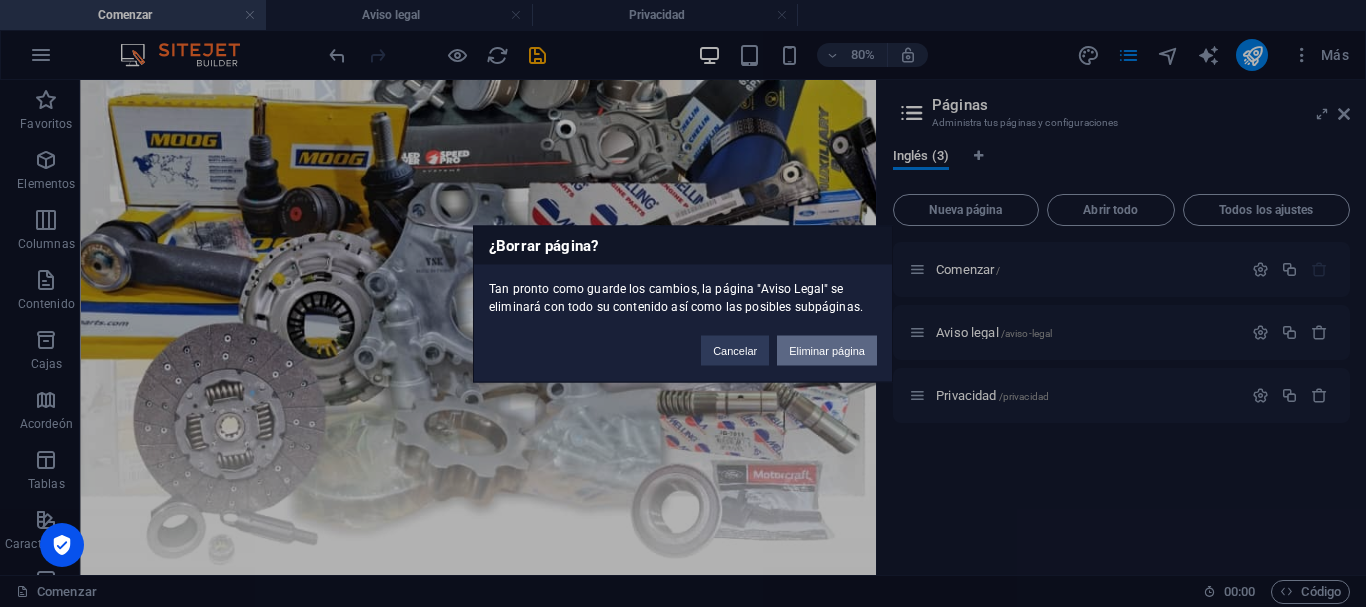 click on "Eliminar página" at bounding box center [827, 350] 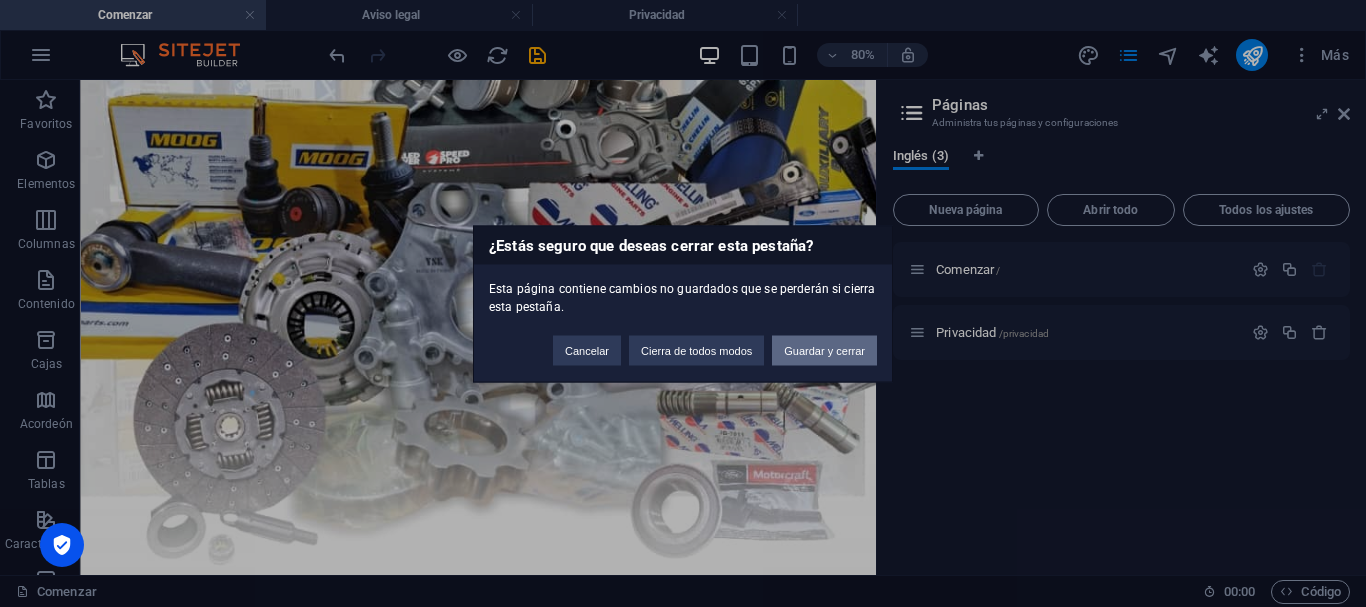 click on "Guardar y cerrar" at bounding box center [824, 350] 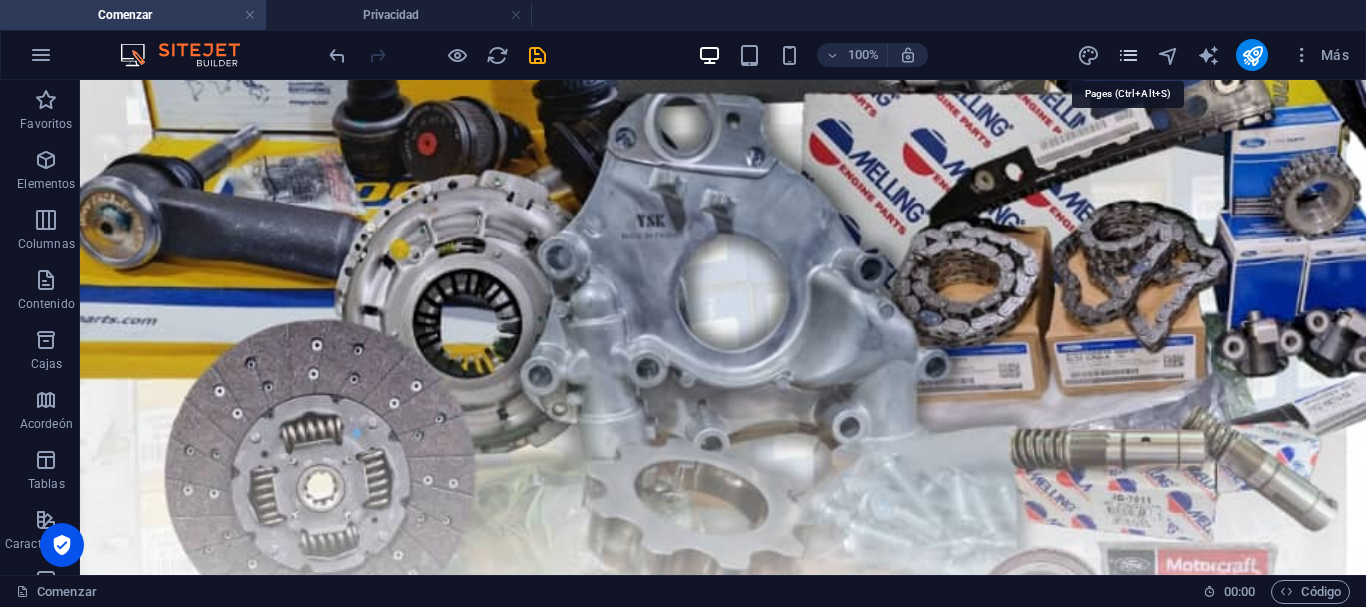 click at bounding box center [1128, 55] 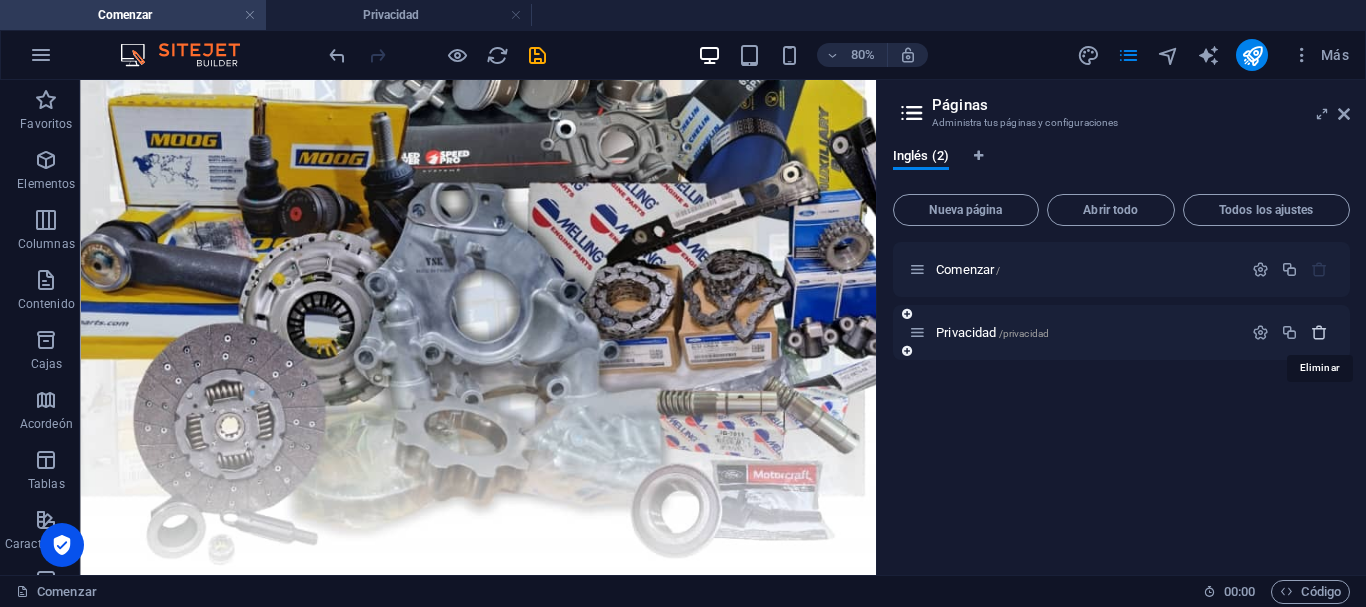 click at bounding box center (1319, 332) 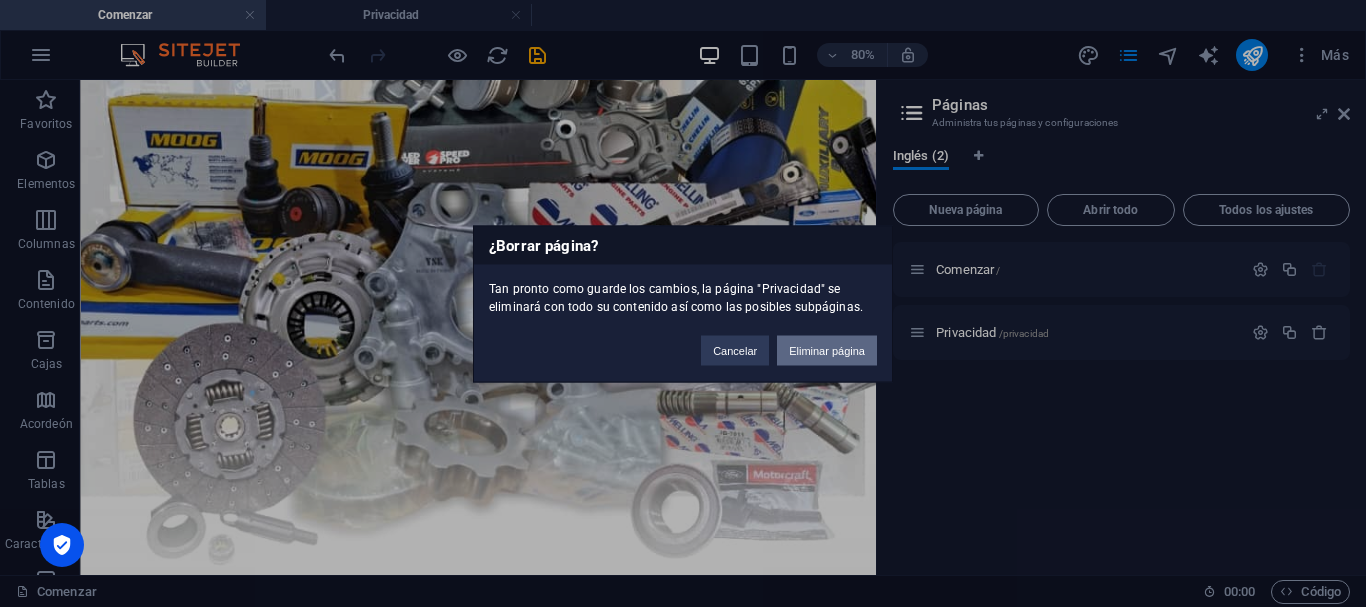 click on "Eliminar página" at bounding box center [827, 350] 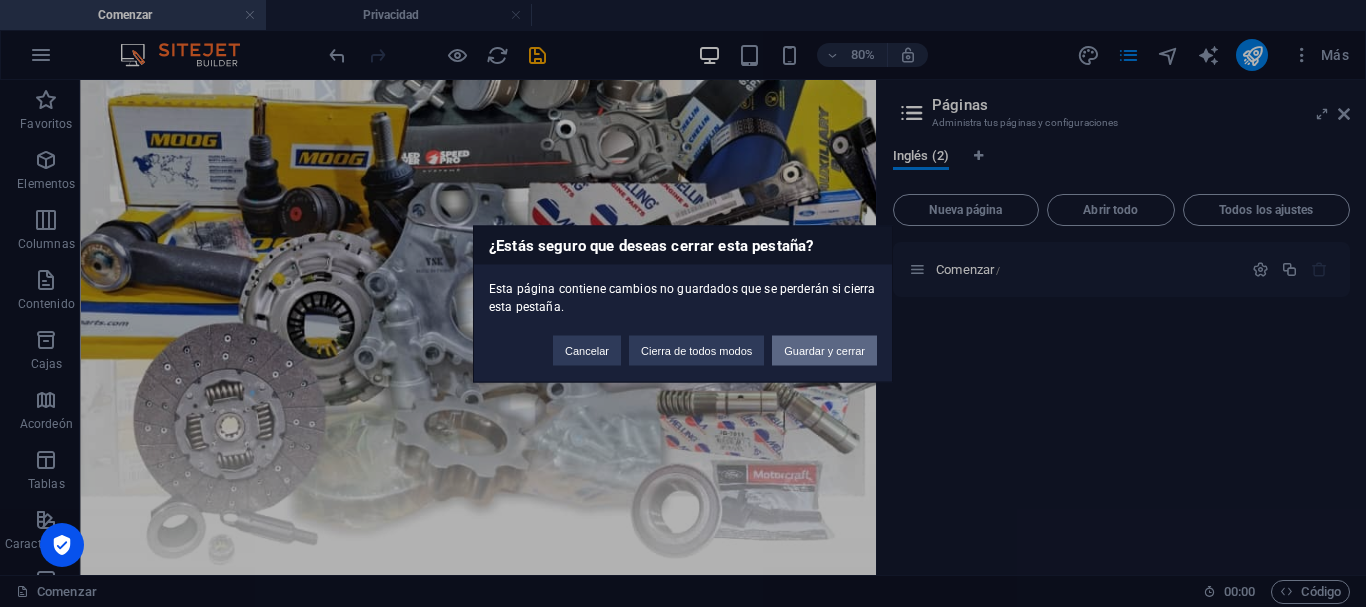 drag, startPoint x: 830, startPoint y: 352, endPoint x: 918, endPoint y: 271, distance: 119.60351 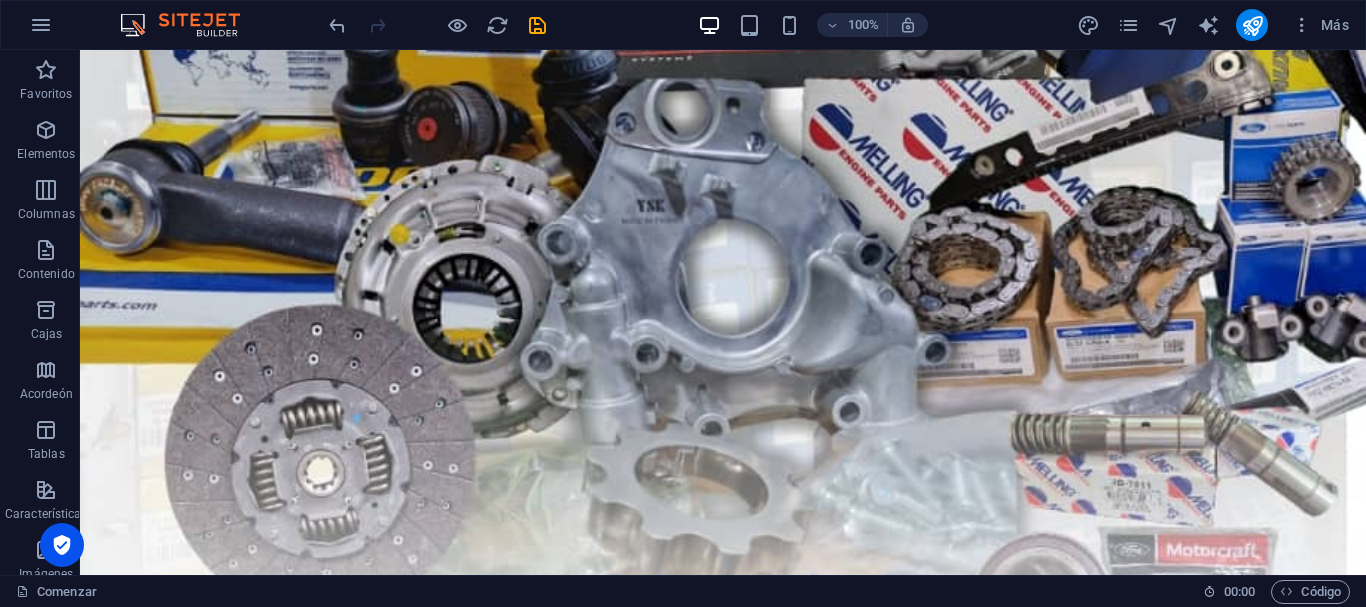 click on "Más" at bounding box center (1216, 25) 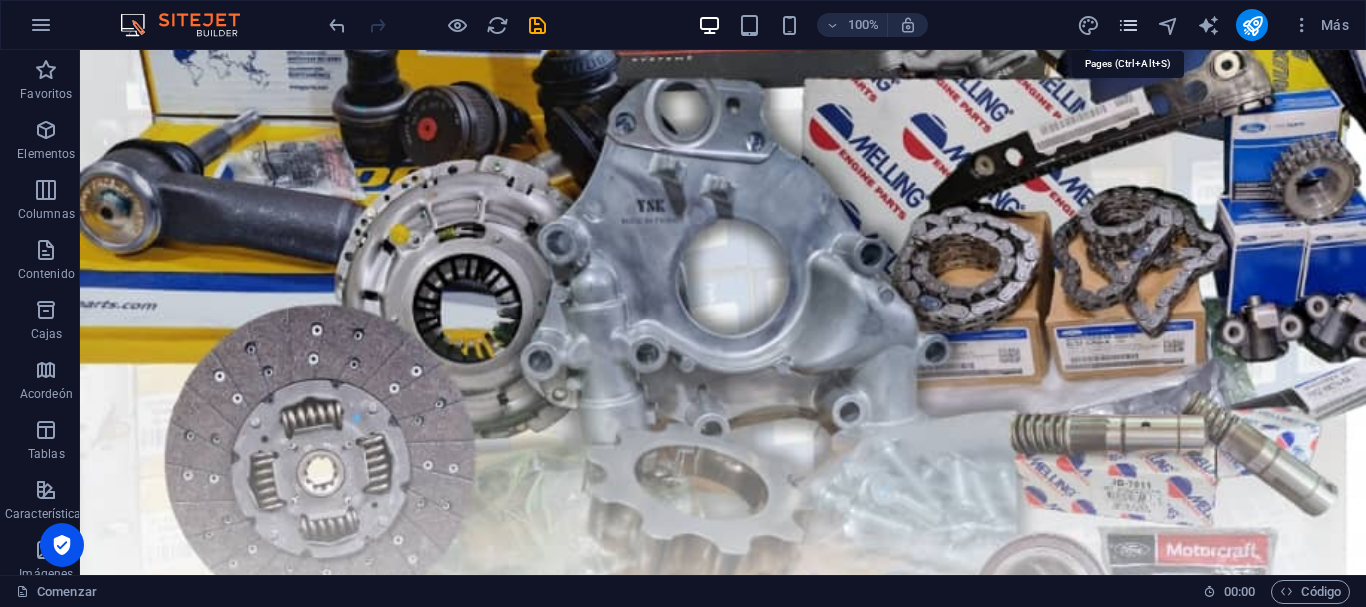 click at bounding box center (1128, 25) 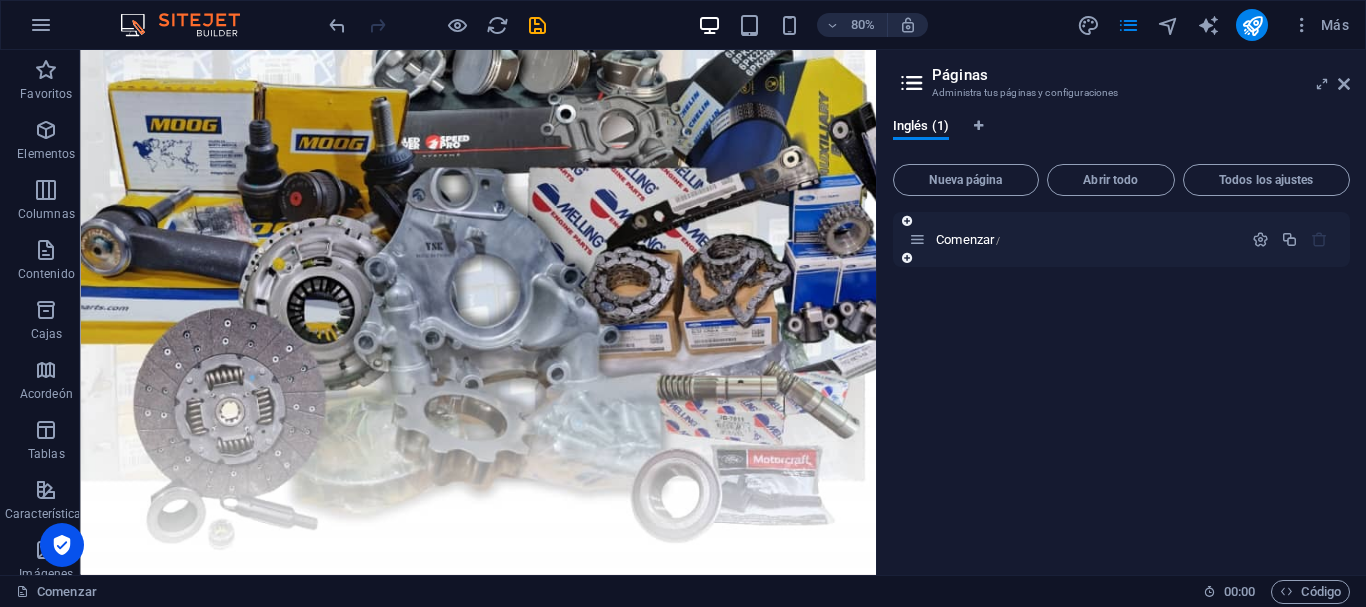 click at bounding box center [917, 239] 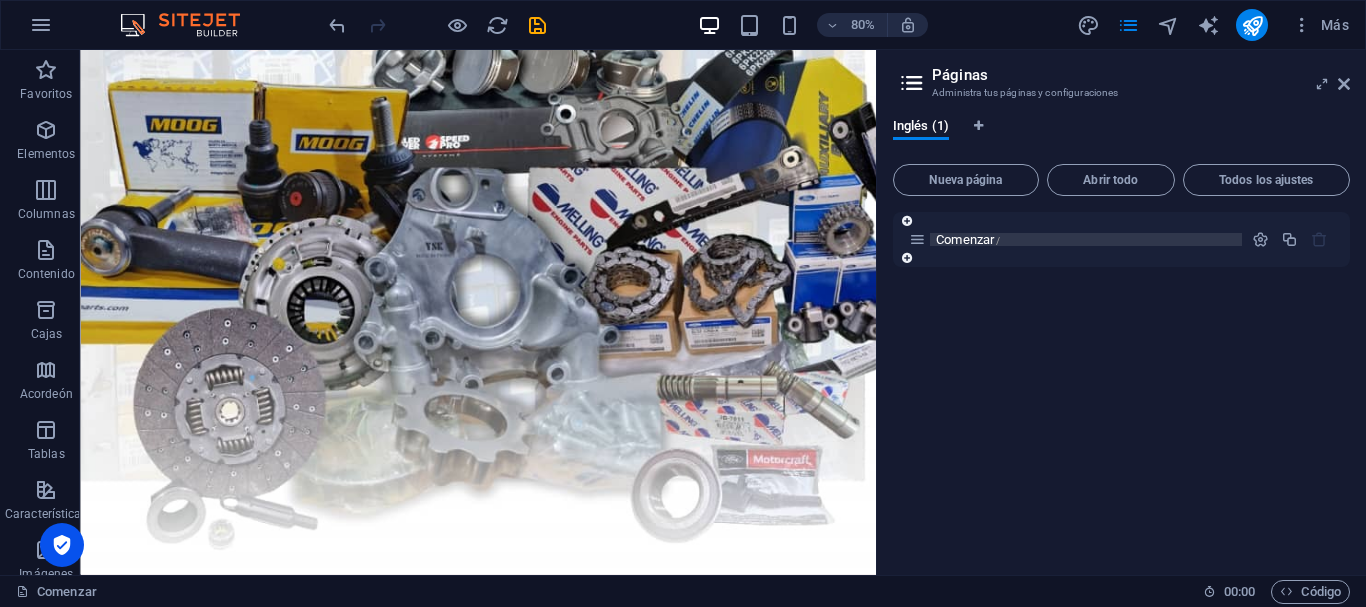 click on "Comenzar  /" at bounding box center [1086, 239] 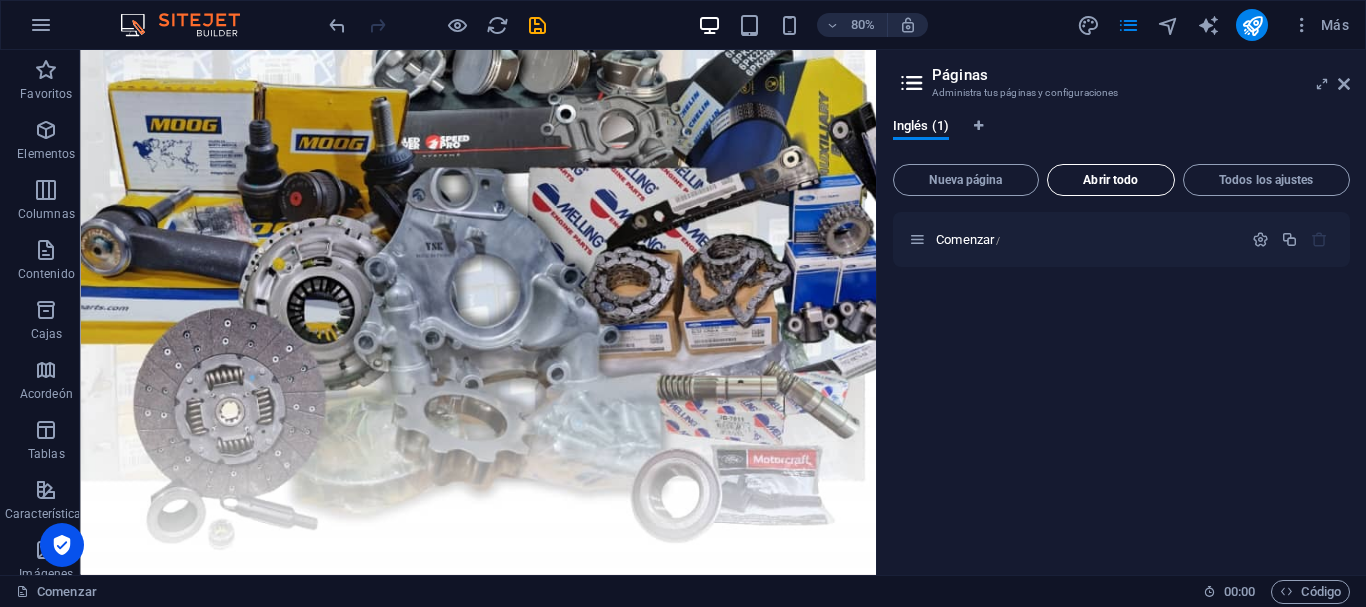 click on "Abrir todo" at bounding box center [1110, 180] 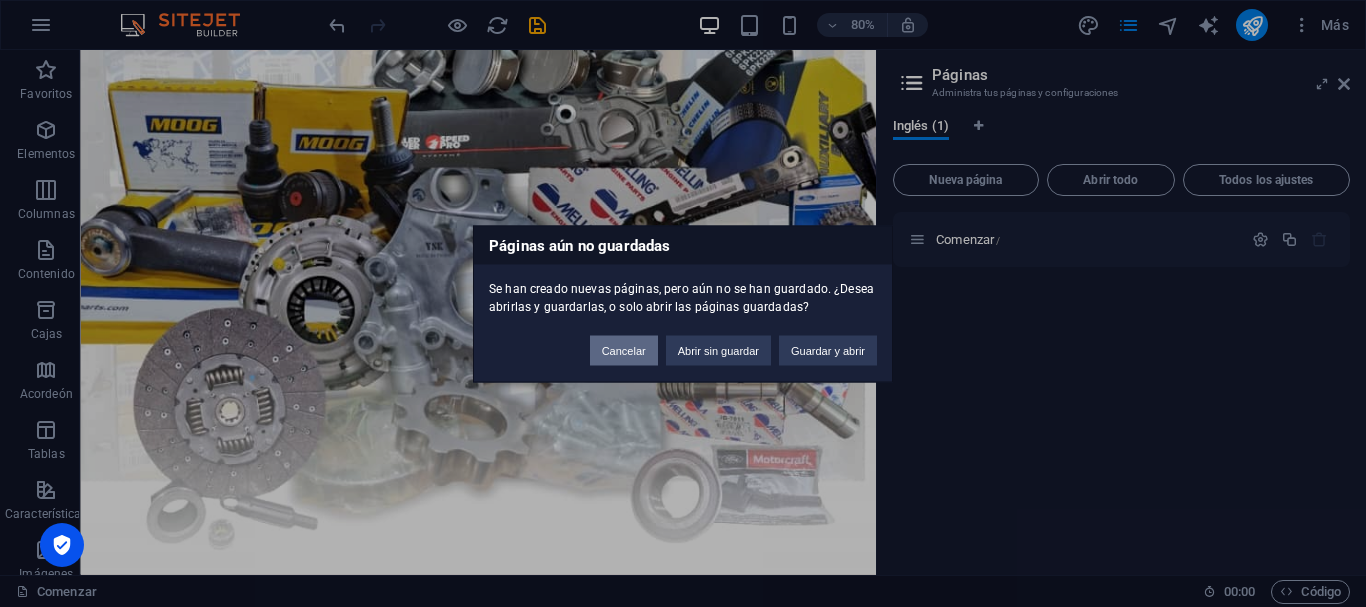 drag, startPoint x: 615, startPoint y: 350, endPoint x: 796, endPoint y: 352, distance: 181.01105 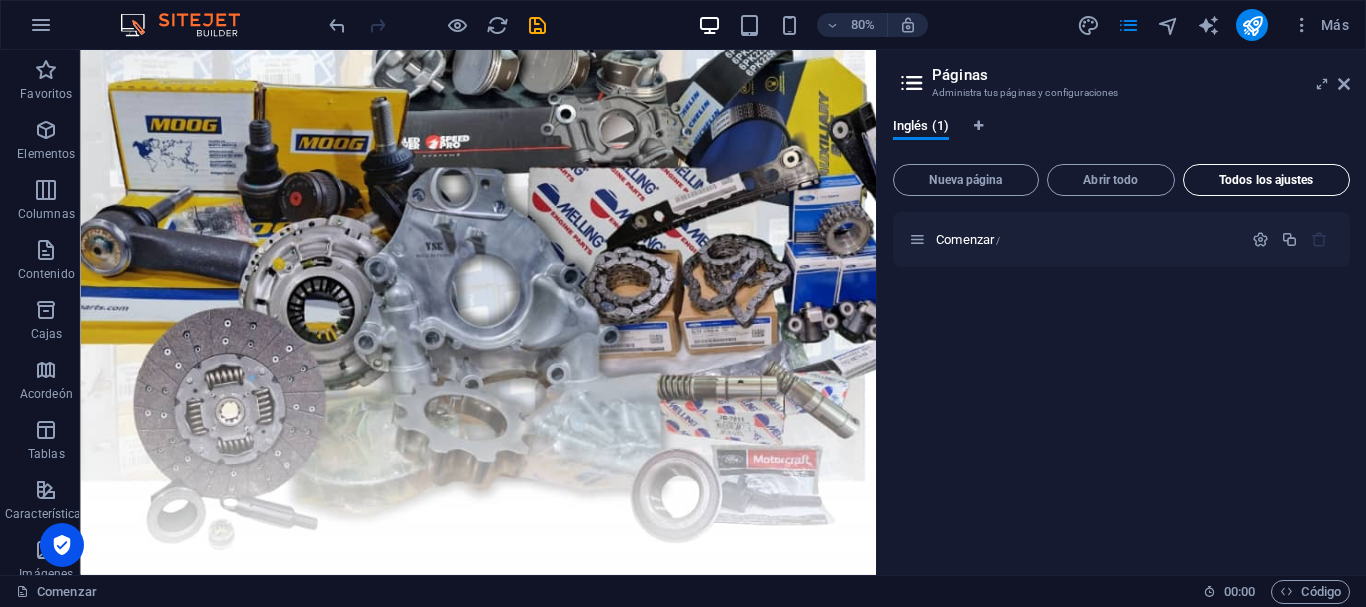 click on "Todos los ajustes" at bounding box center (1266, 180) 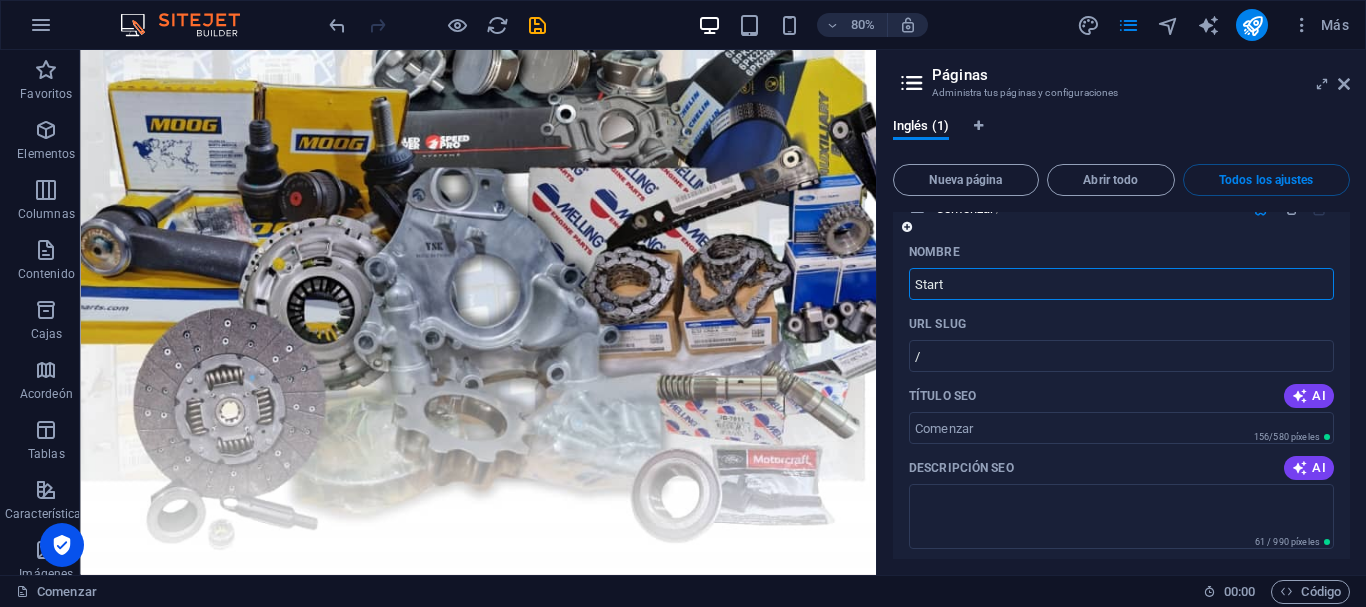 scroll, scrollTop: 0, scrollLeft: 0, axis: both 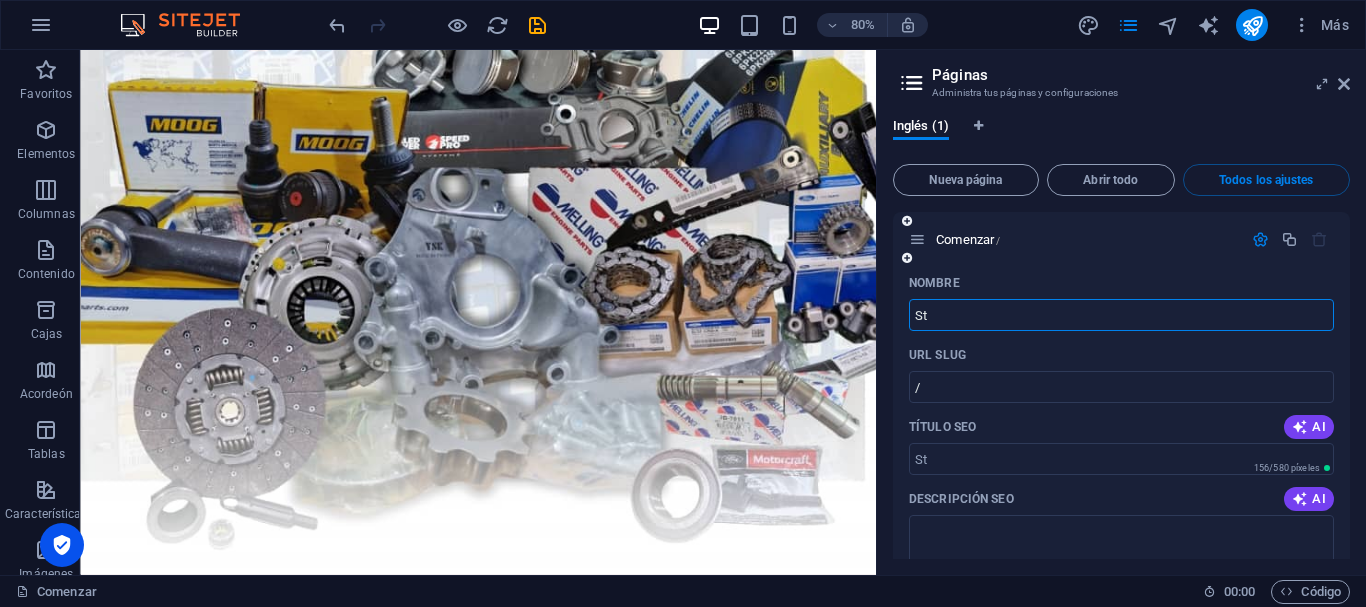 type on "S" 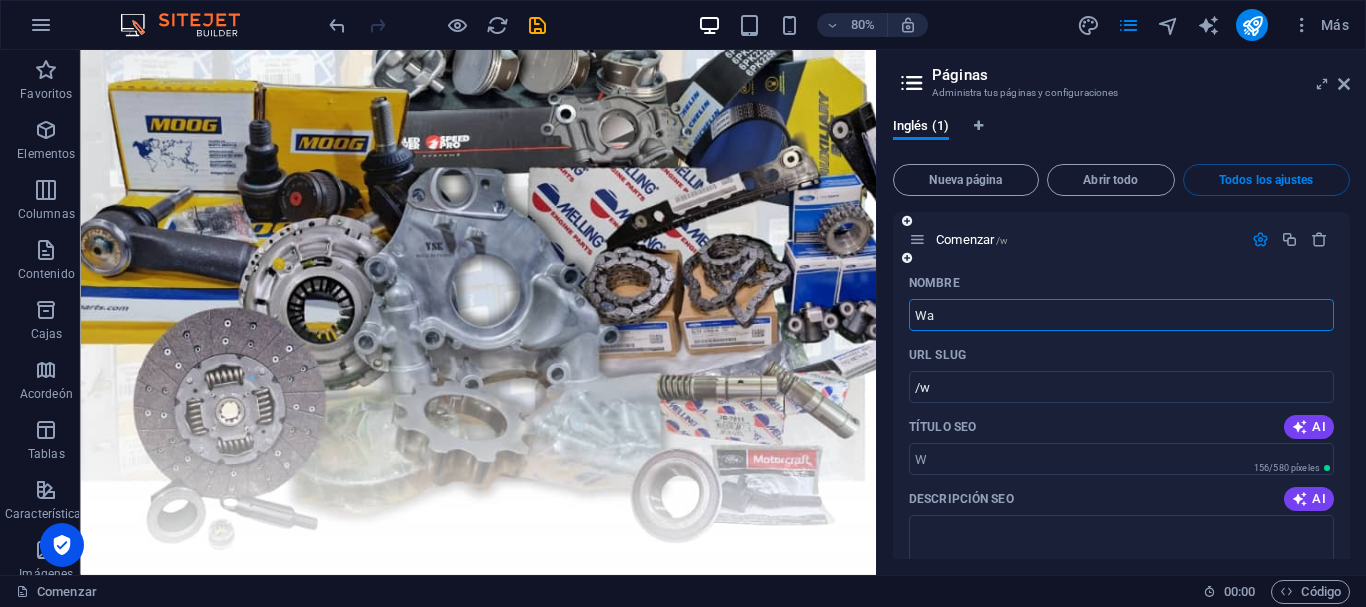 type on "W" 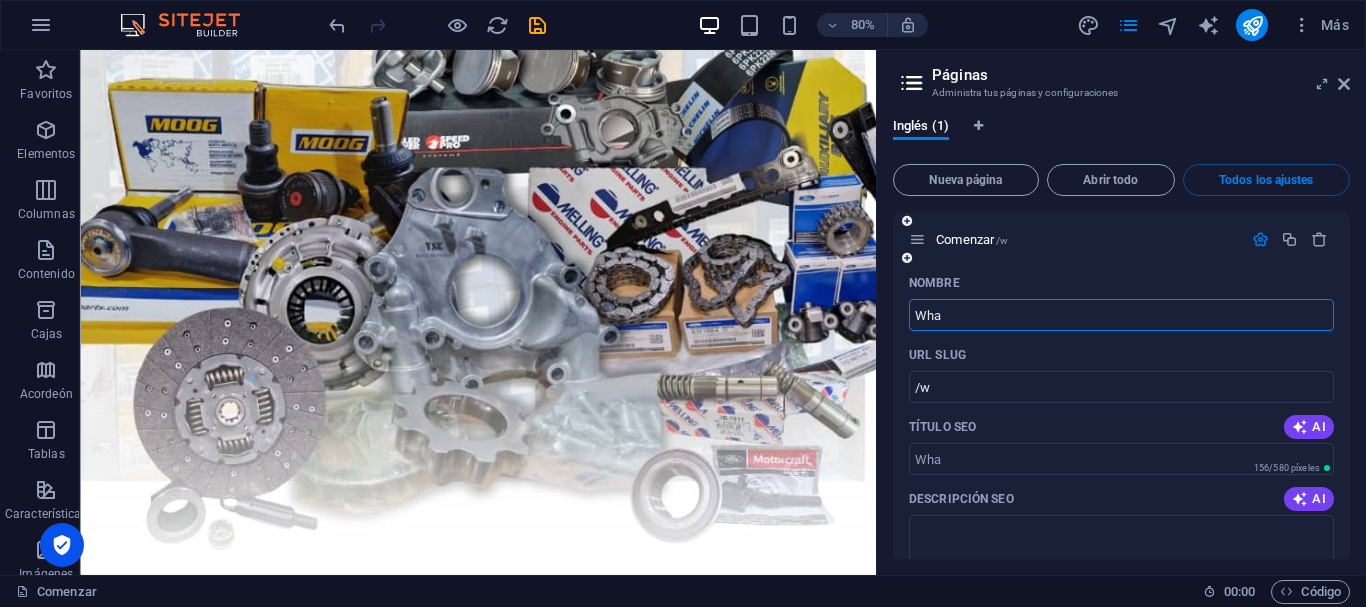 type on "Whas" 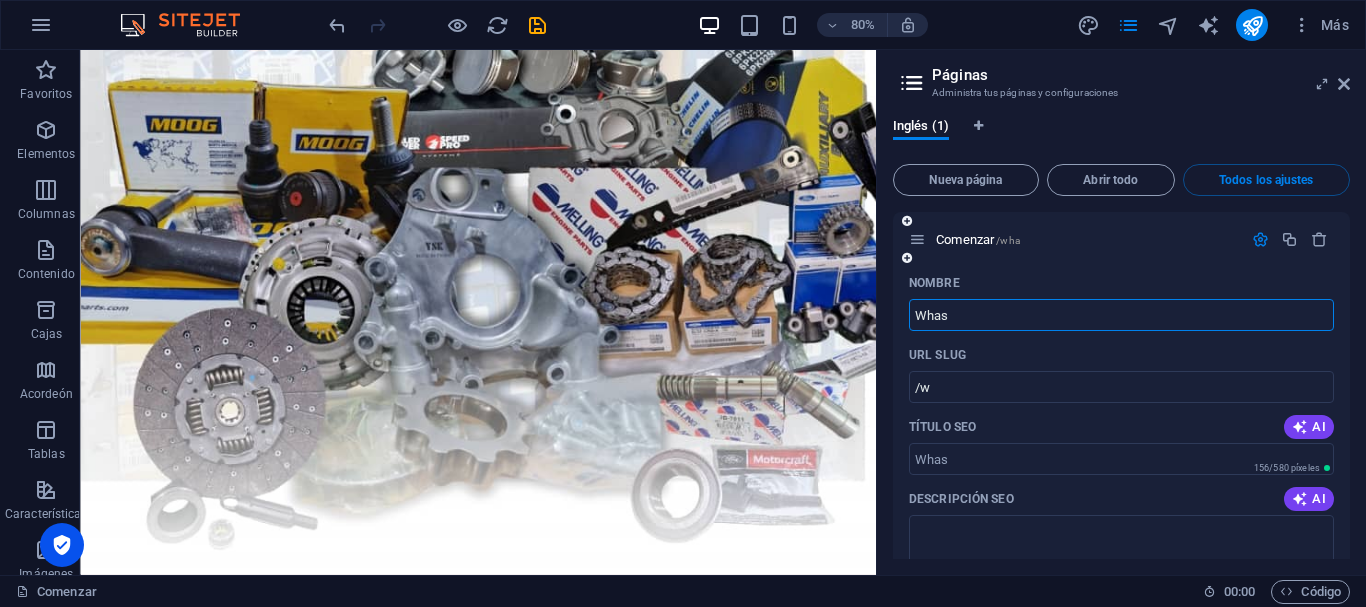 type on "/wha" 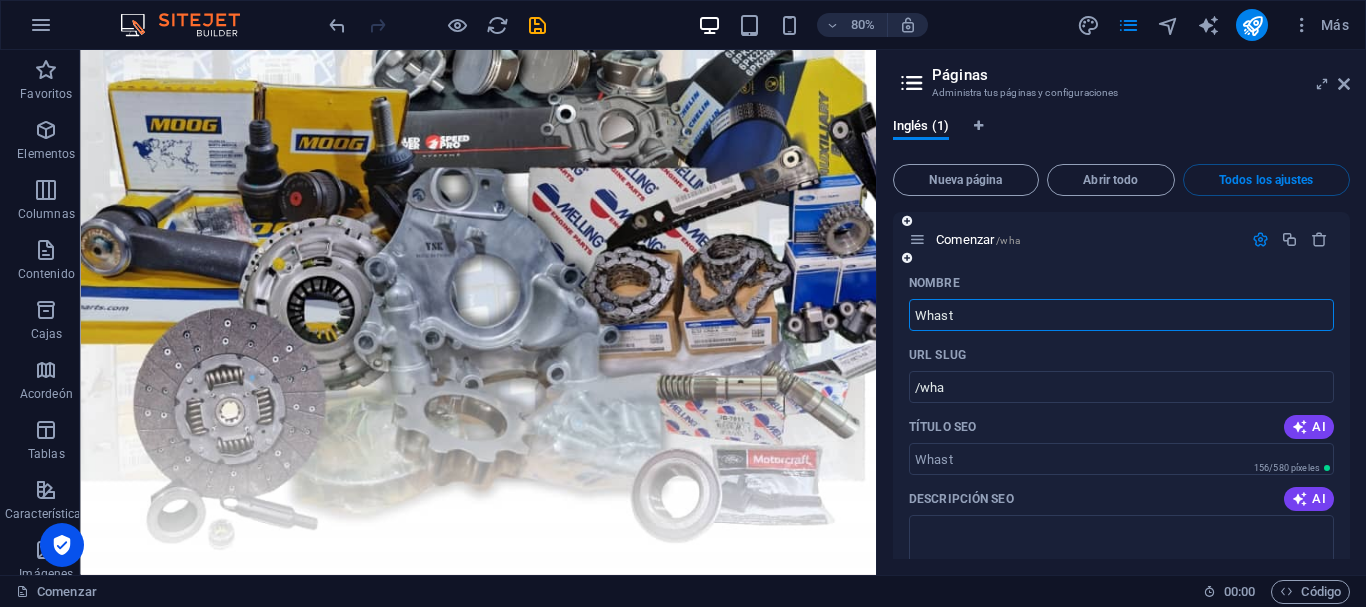 type on "Whast" 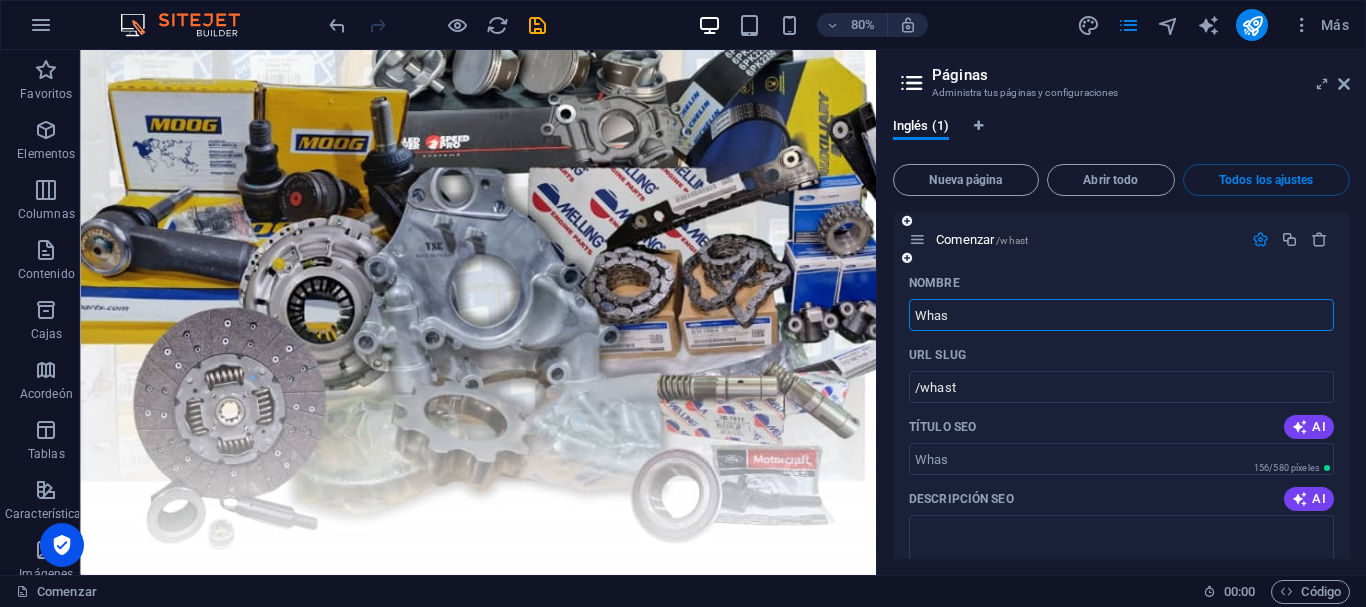 type on "Whas" 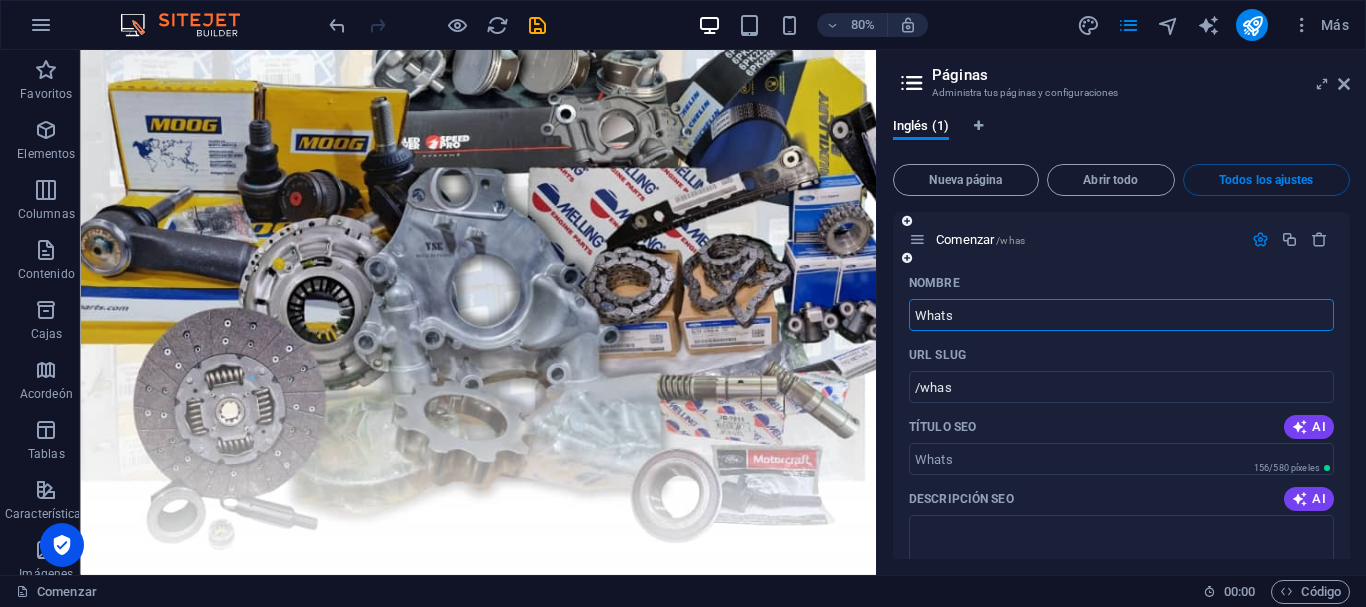 type on "Whats" 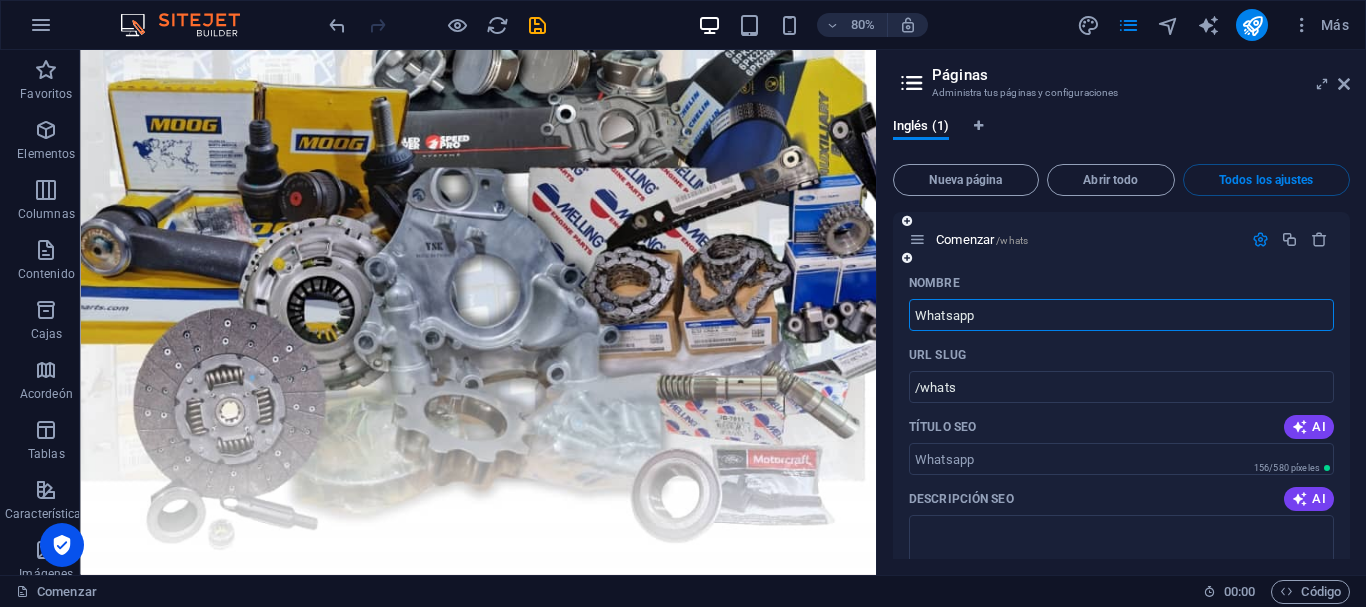 type on "Whatsapp" 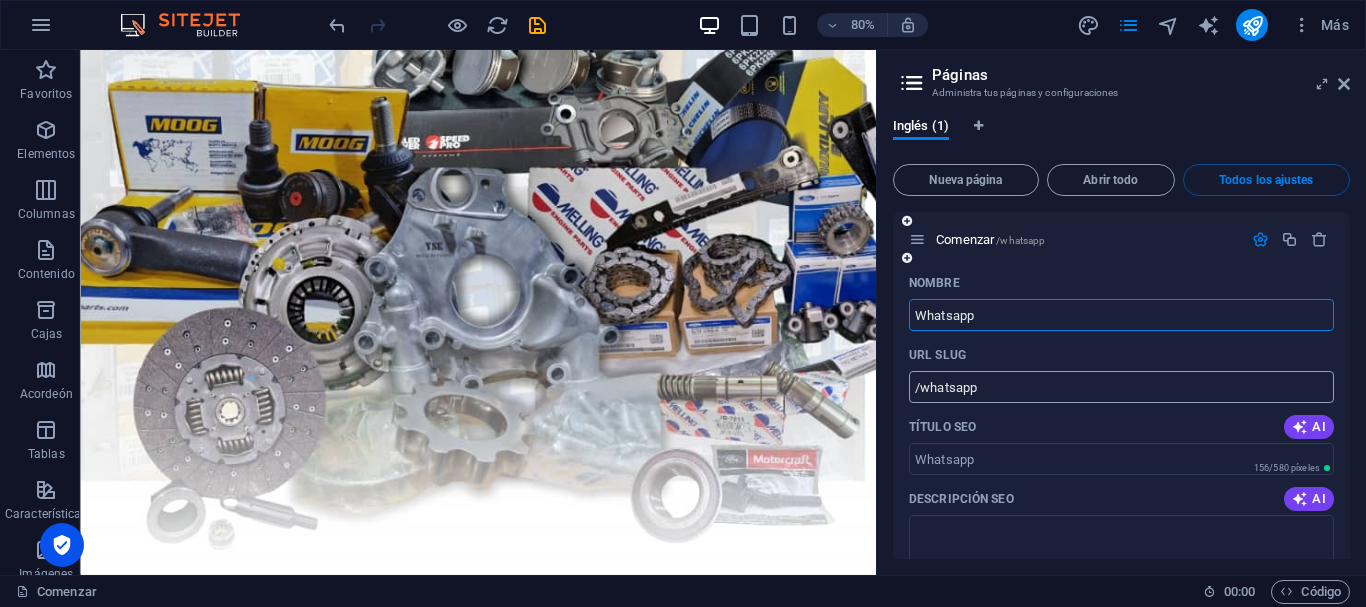 type on "Whatsapp" 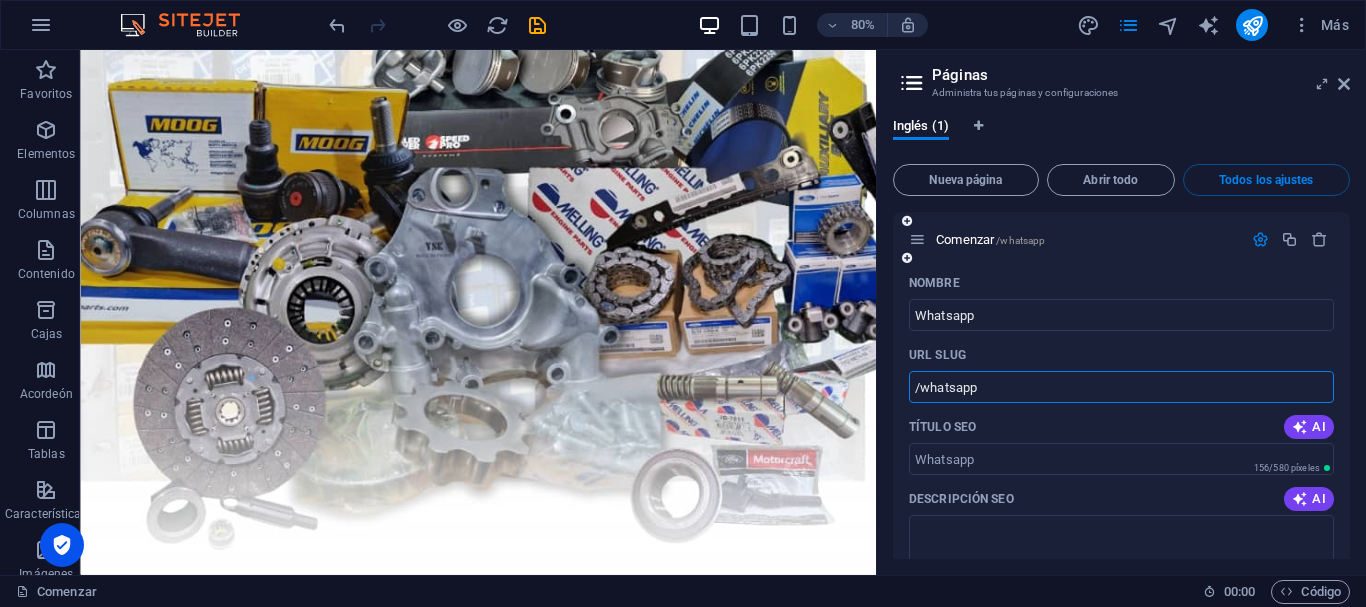 paste 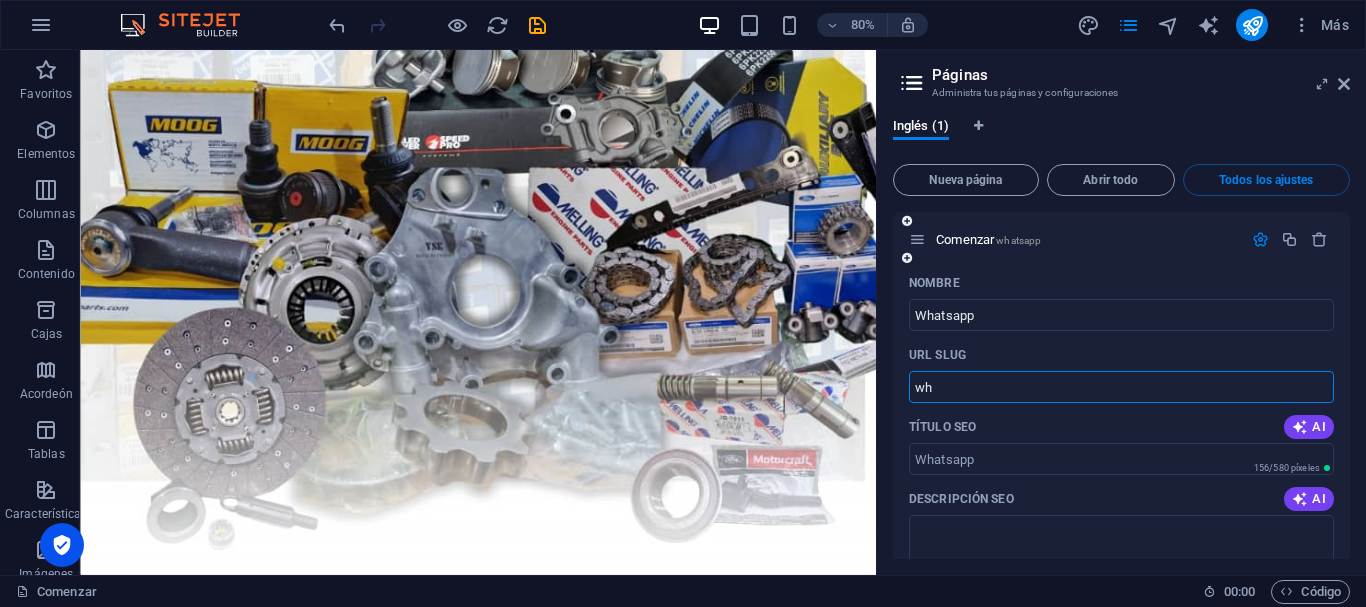 type on "w" 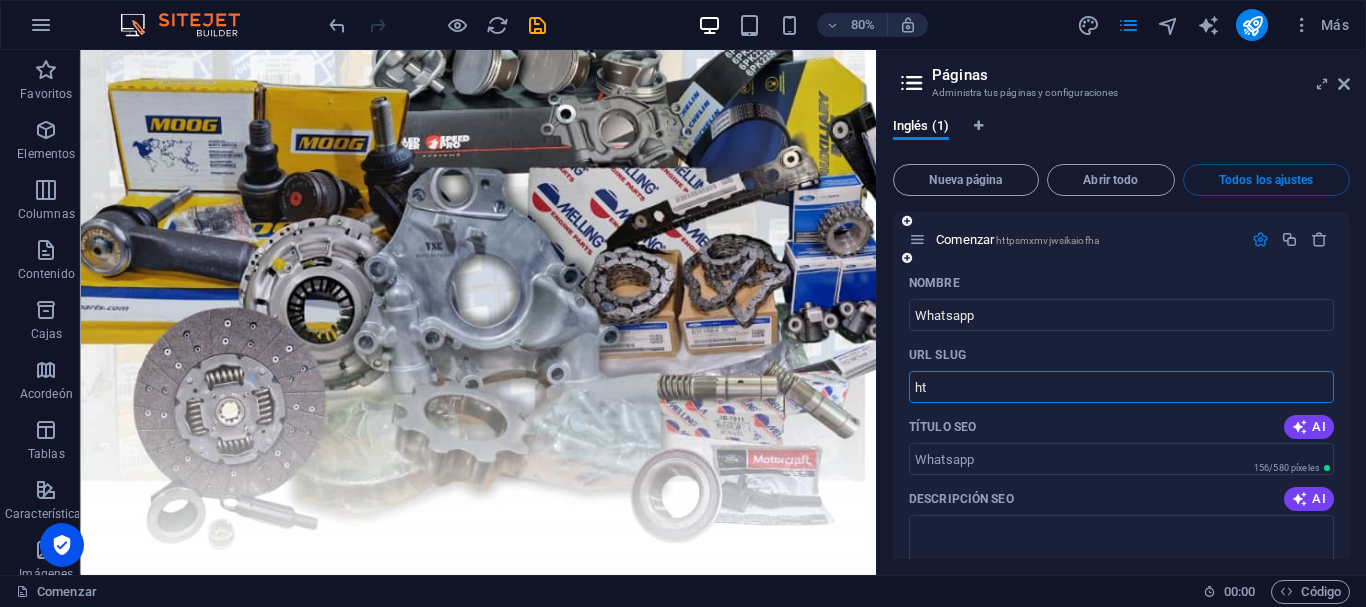 type on "h" 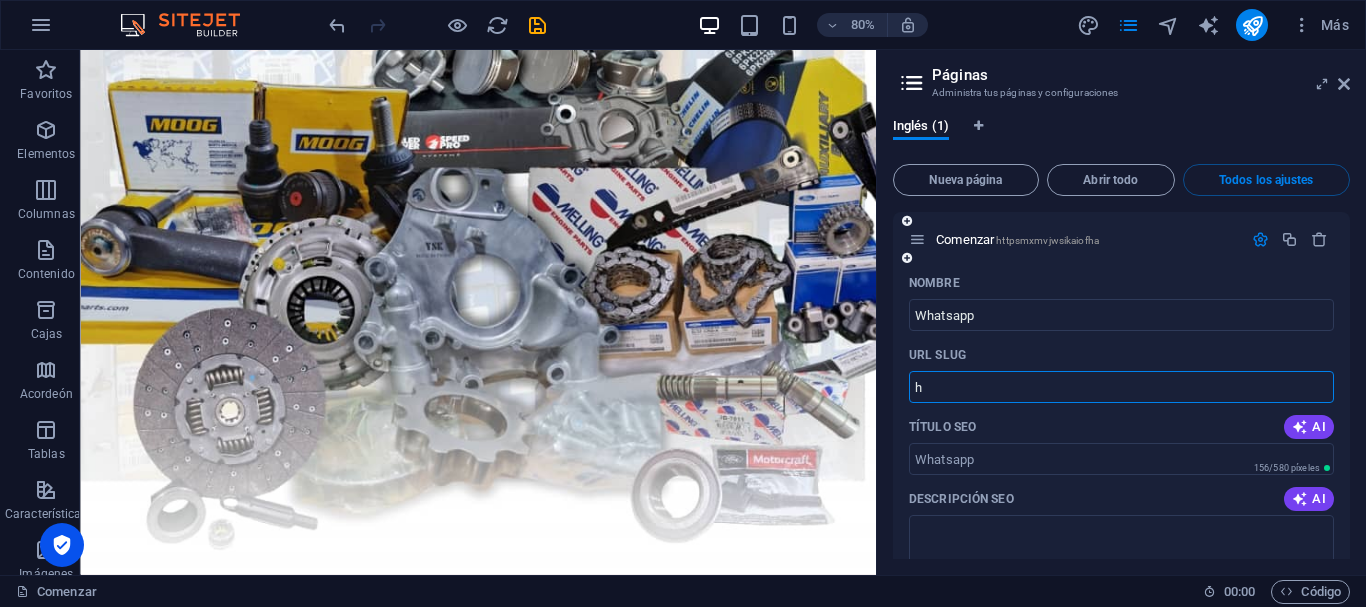 type 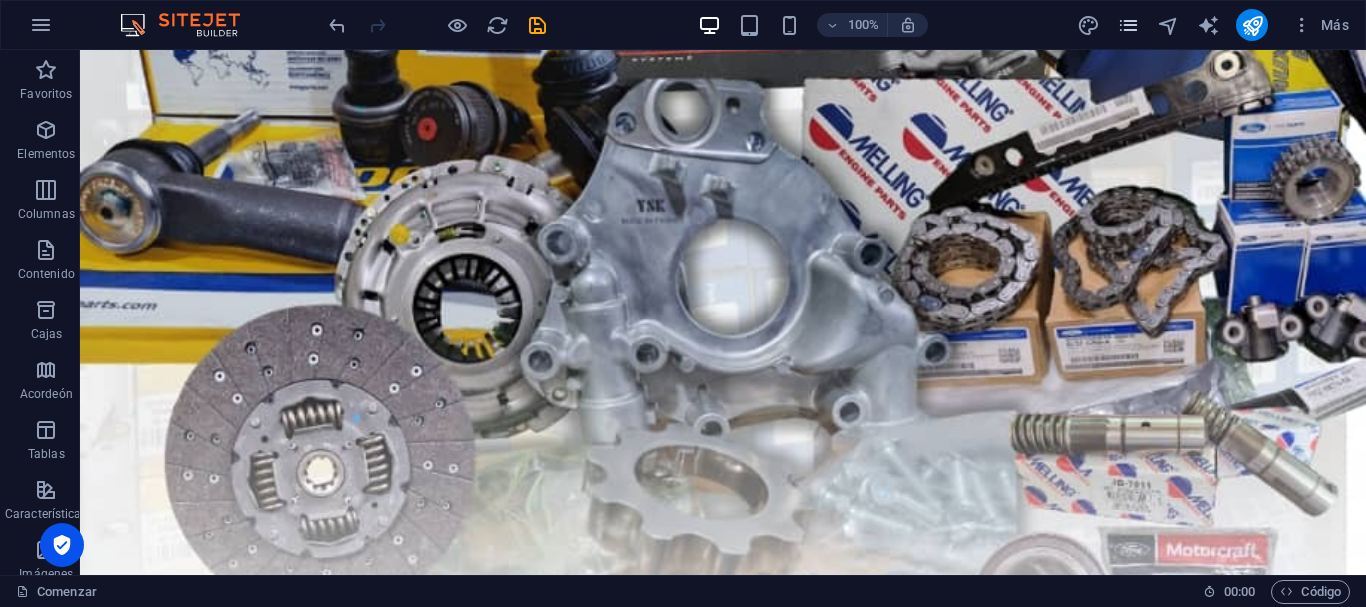 click at bounding box center [1128, 25] 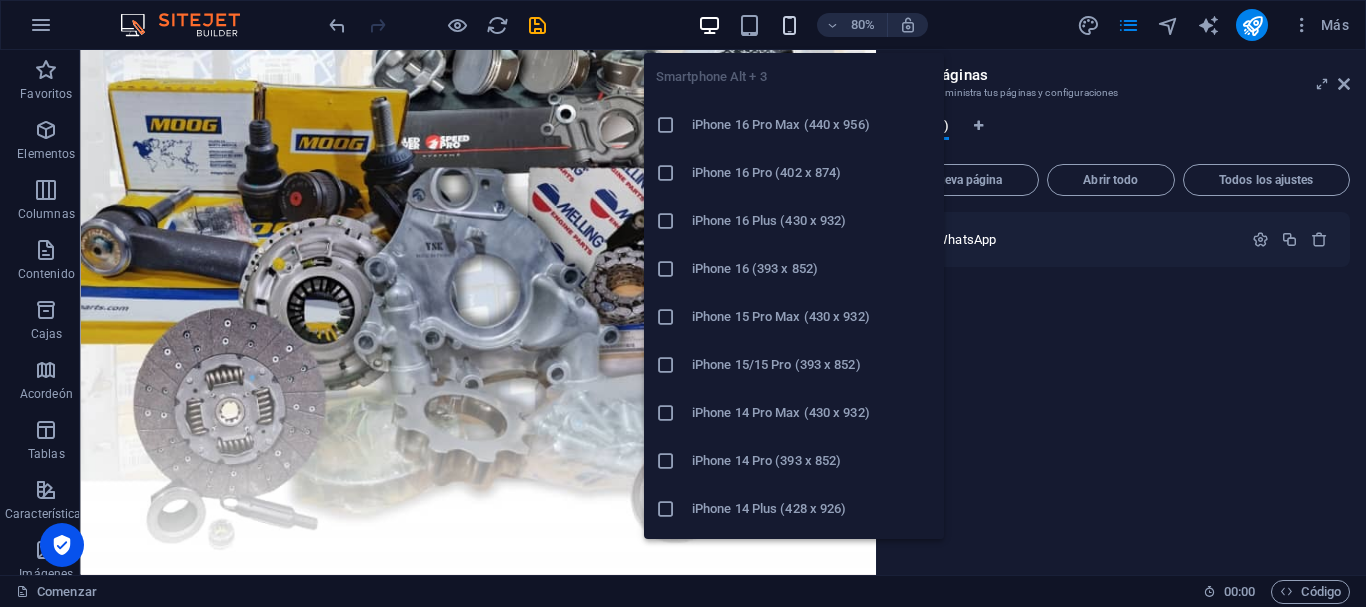 click at bounding box center [789, 25] 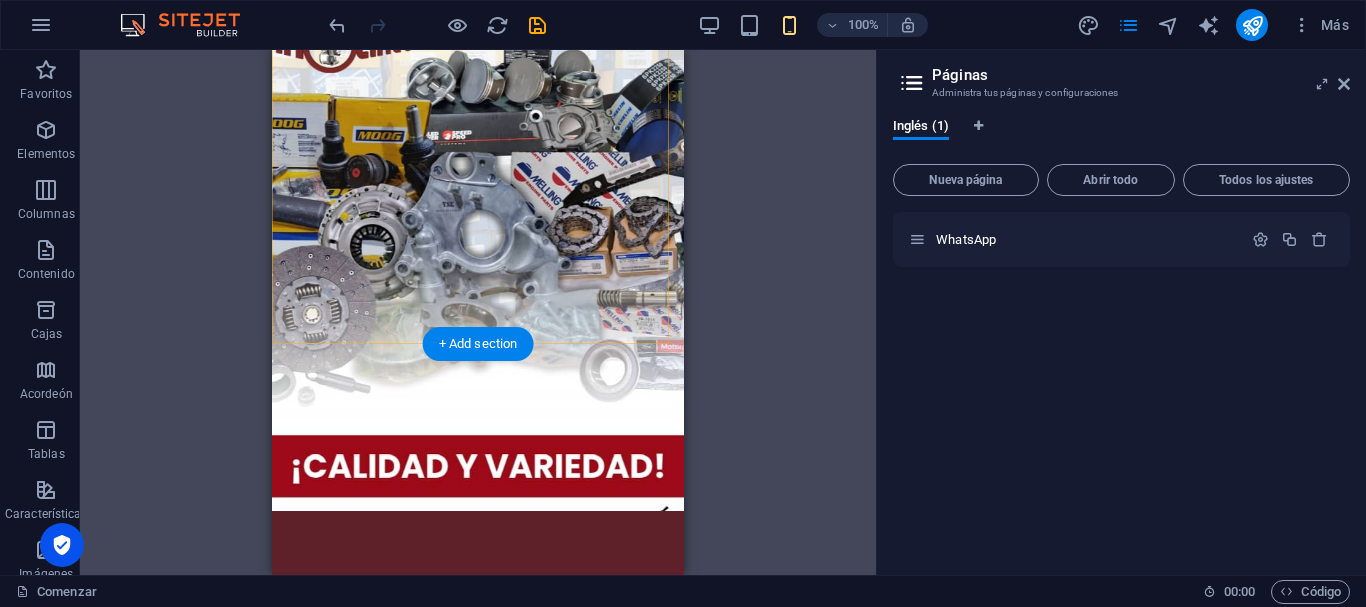 scroll, scrollTop: 0, scrollLeft: 0, axis: both 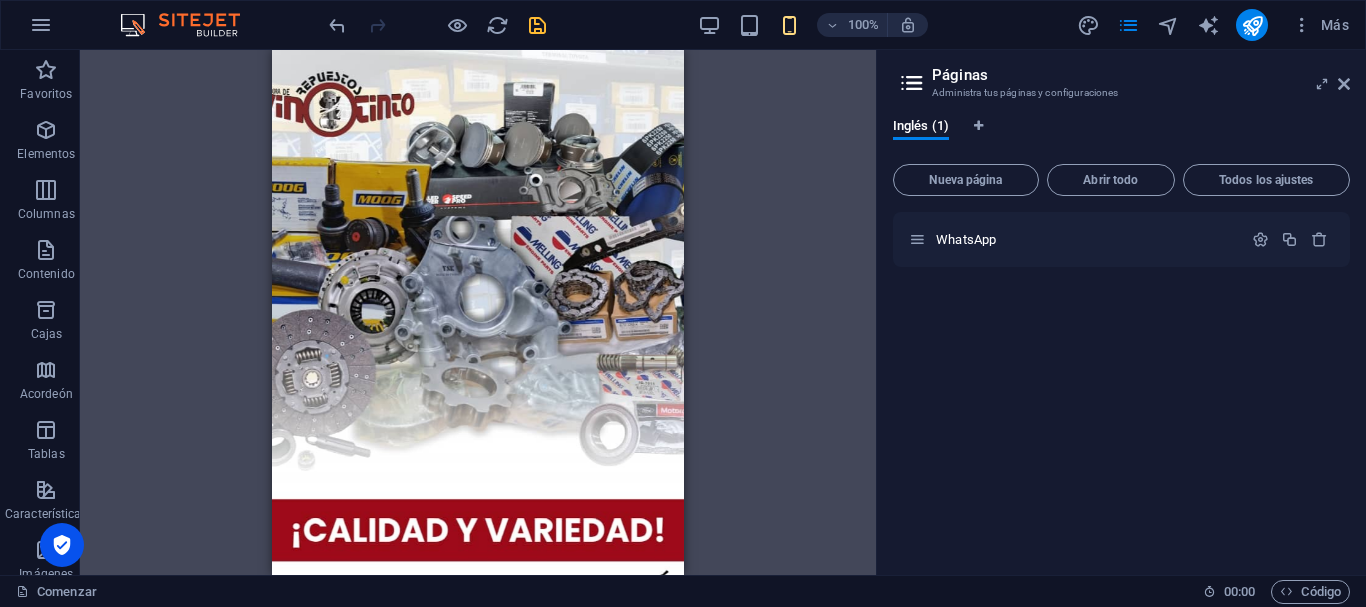 click at bounding box center [537, 25] 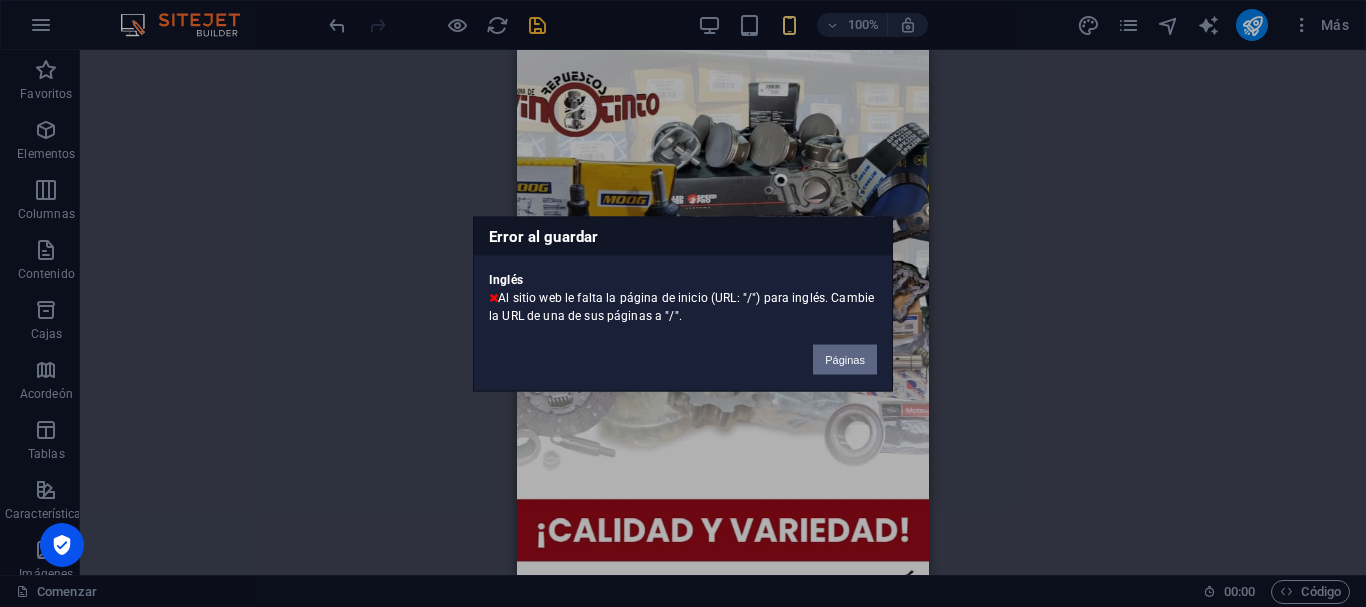 click on "Páginas" at bounding box center [845, 359] 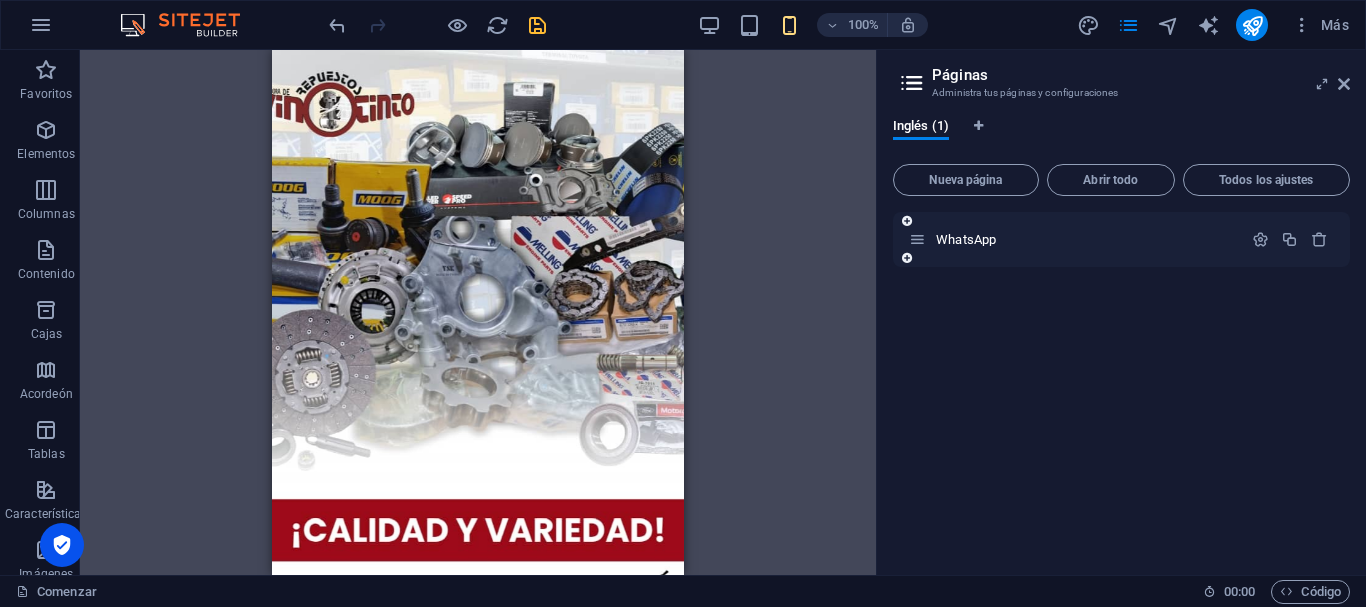 click on "WhatsApp" at bounding box center [1075, 239] 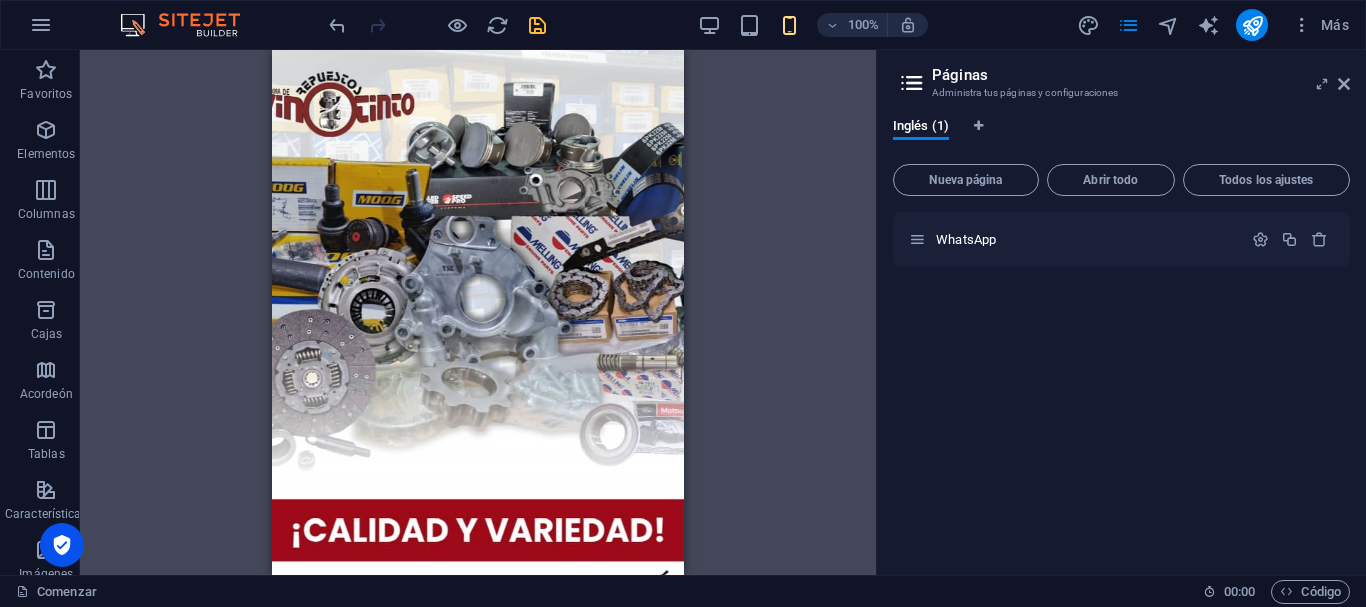 click on "Inglés (1) Nueva página Abrir todo Todos los ajustes WhatsApp" at bounding box center (1121, 338) 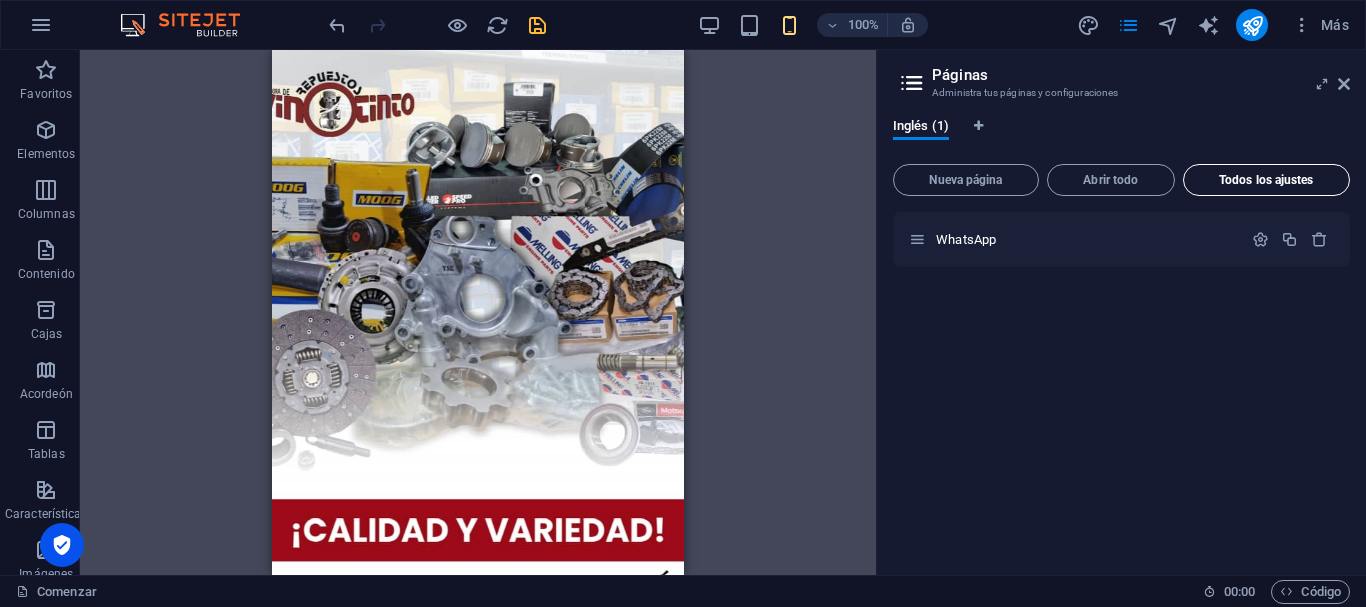 click on "Todos los ajustes" at bounding box center (1266, 180) 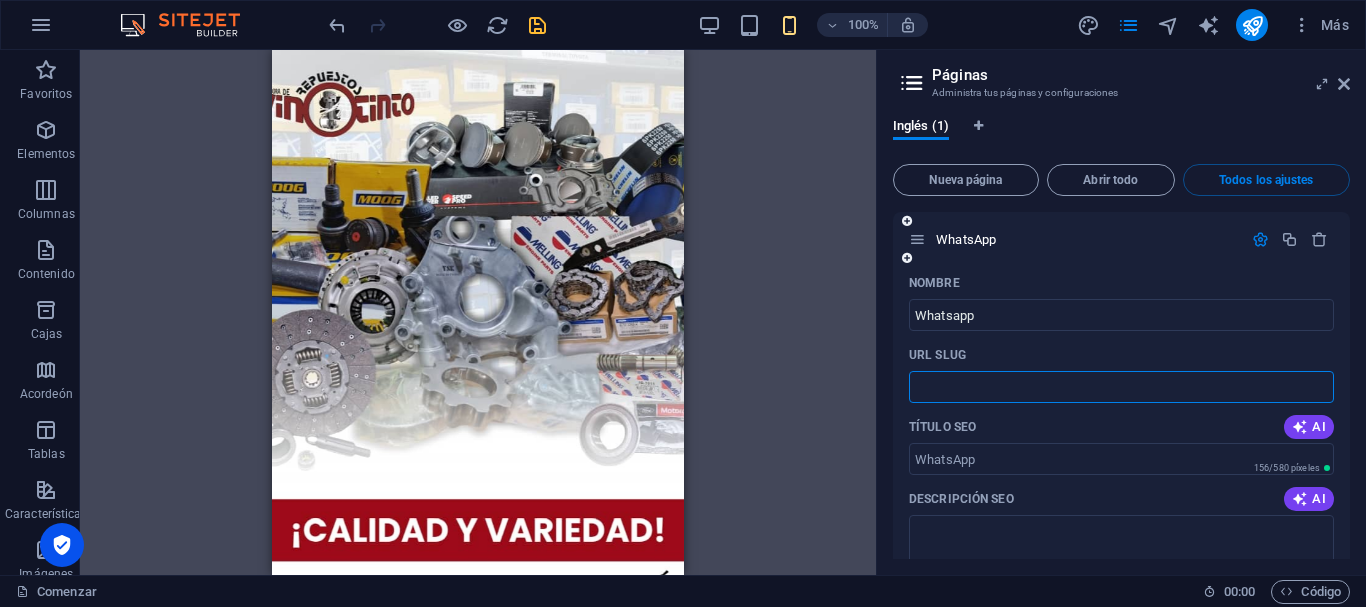 click on "URL SLUG" at bounding box center [1121, 387] 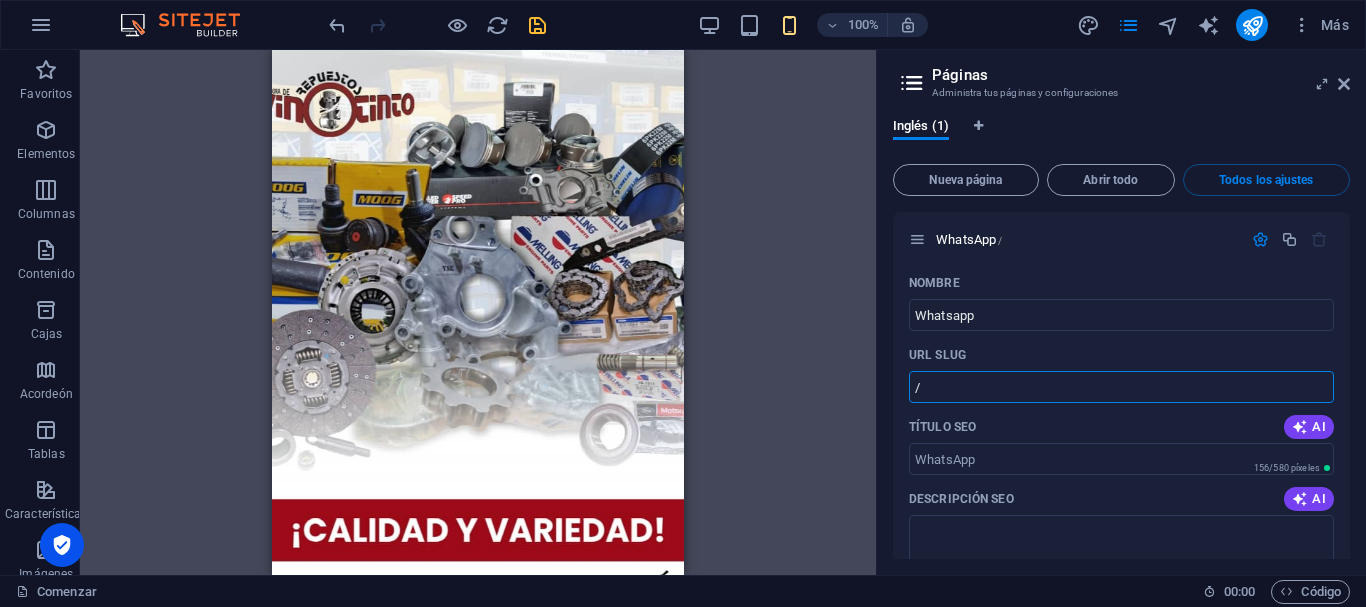 type on "/" 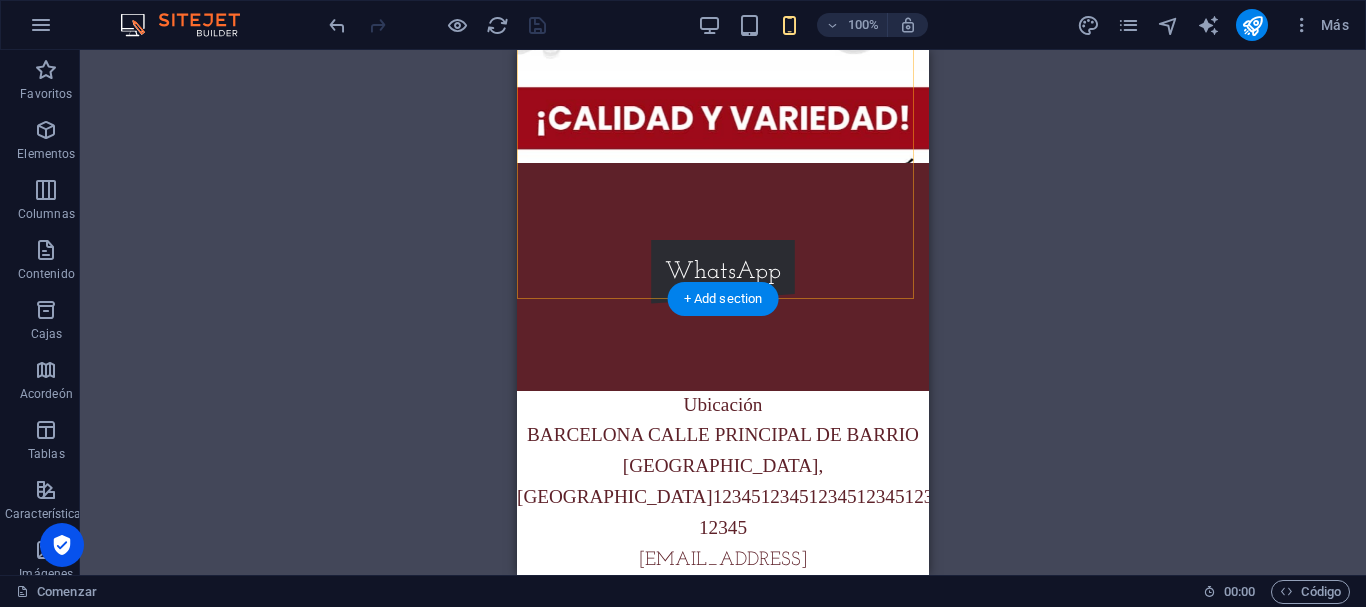 scroll, scrollTop: 0, scrollLeft: 0, axis: both 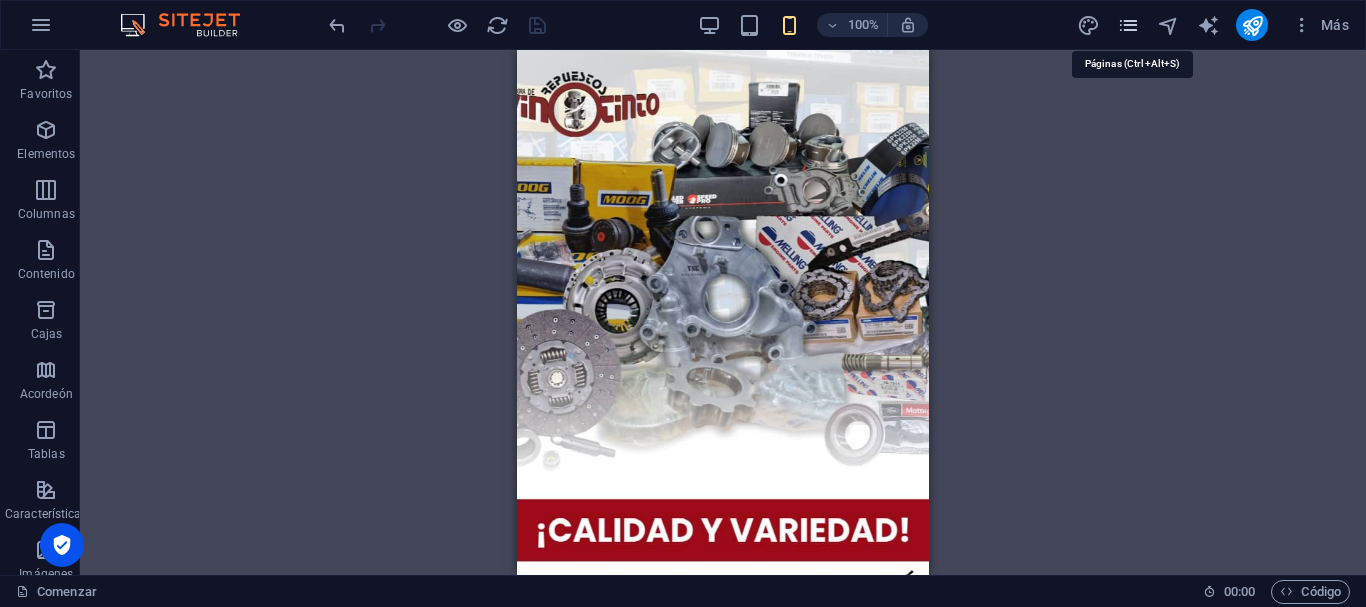 click at bounding box center (1128, 25) 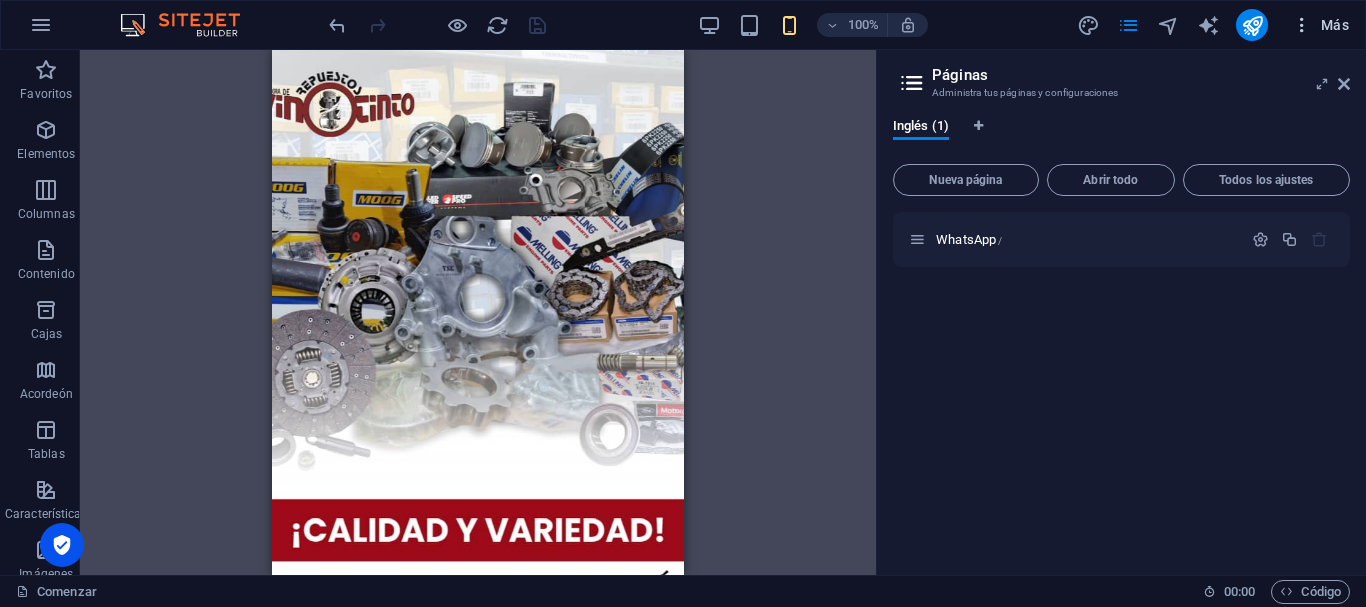 click on "Más" at bounding box center (1320, 25) 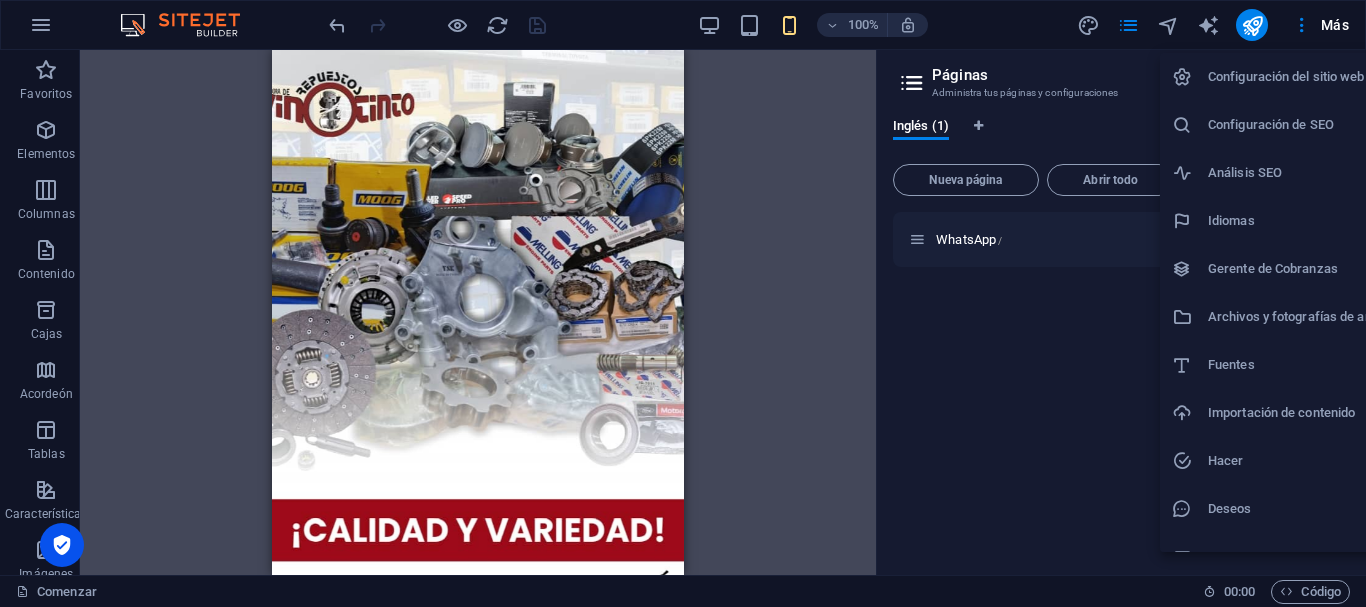 click on "Configuración del sitio web" at bounding box center [1306, 77] 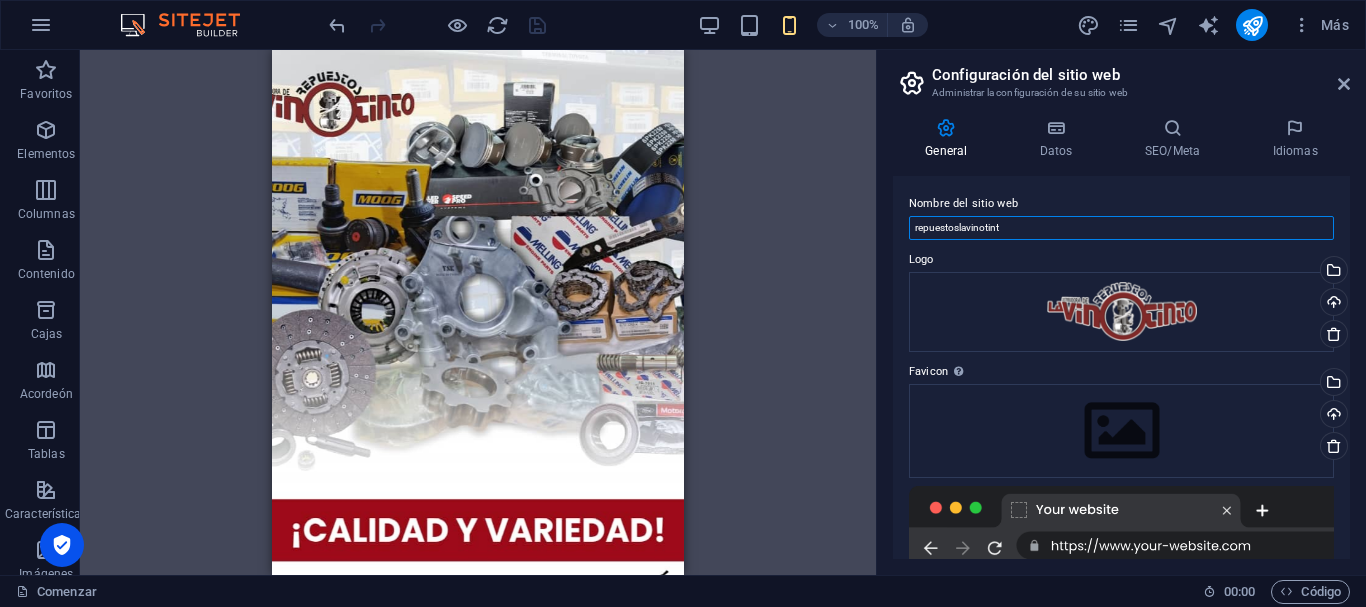 click on "repuestoslavinotint" at bounding box center [1121, 228] 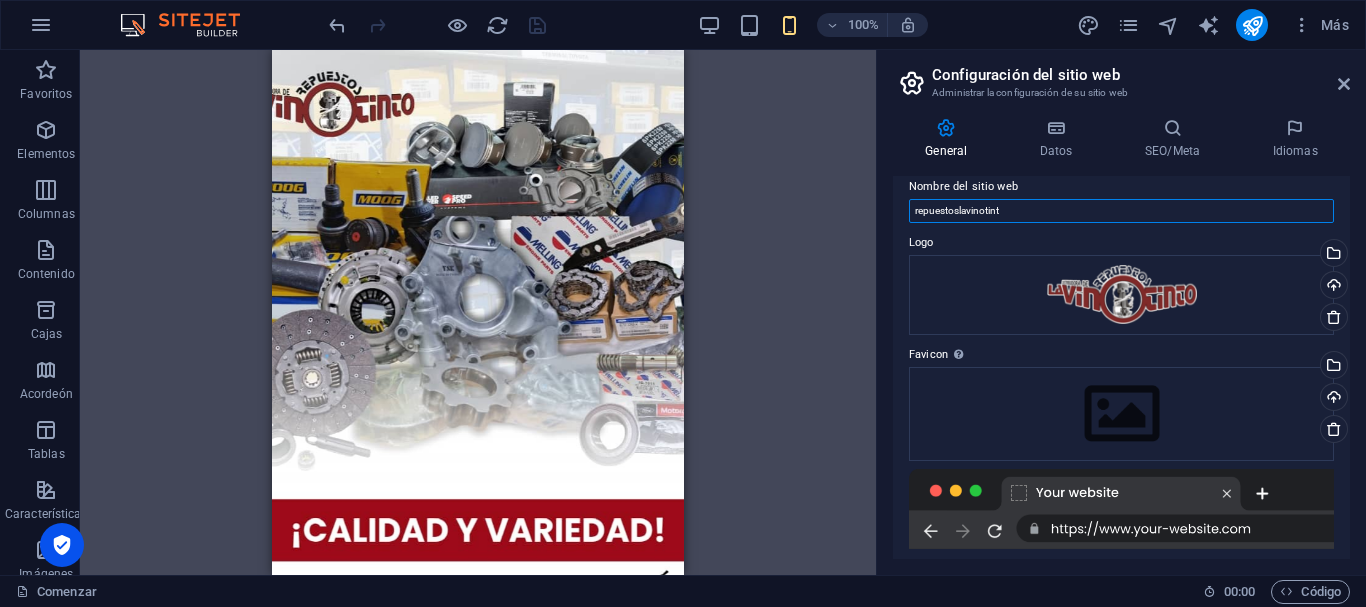 scroll, scrollTop: 0, scrollLeft: 0, axis: both 